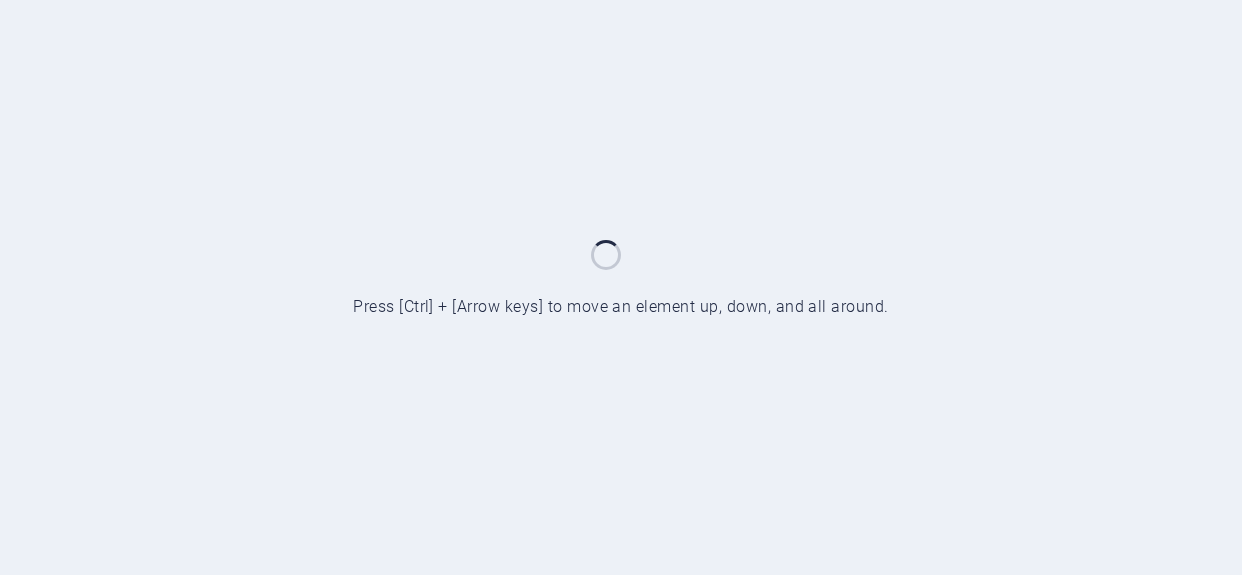 scroll, scrollTop: 0, scrollLeft: 0, axis: both 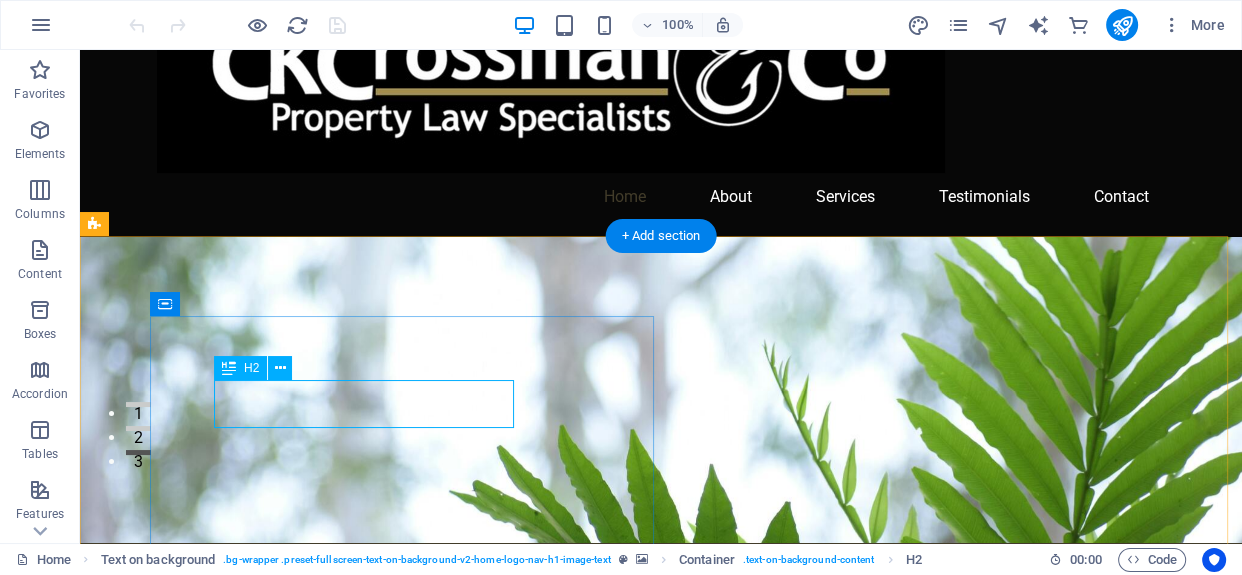 click on "[COMPANY]" at bounding box center [661, 829] 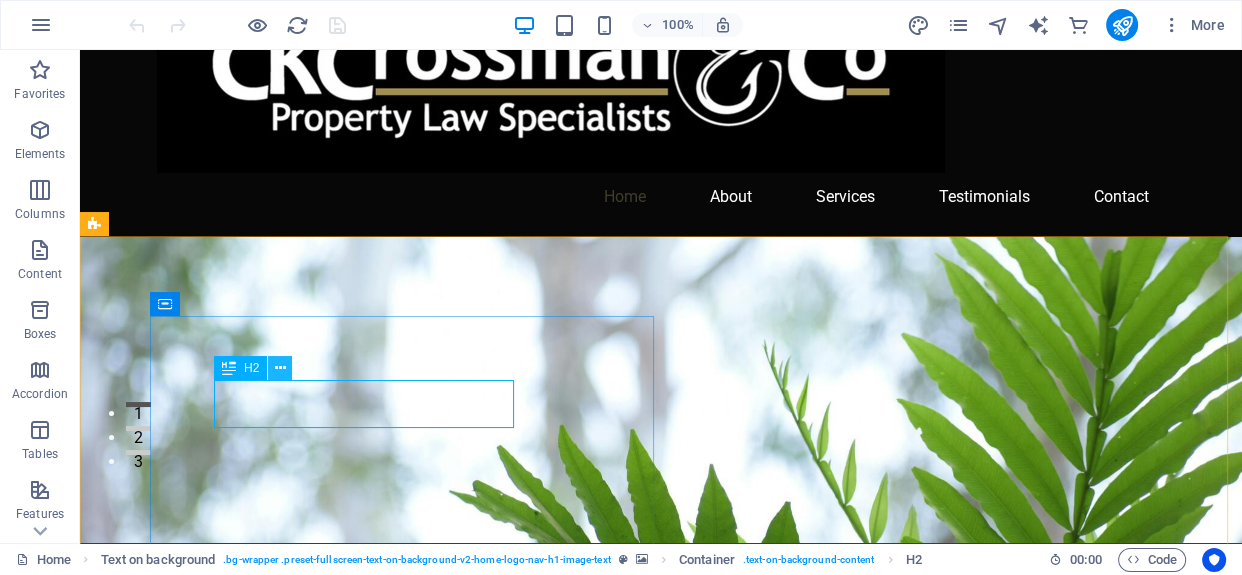 click at bounding box center [280, 368] 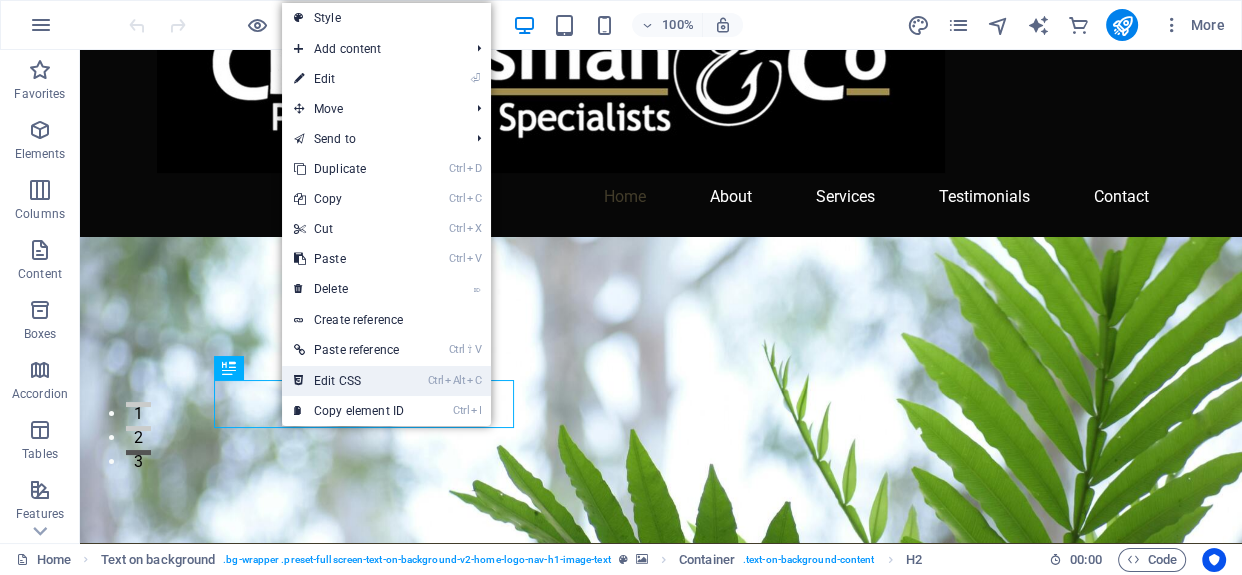 click on "Ctrl Alt C  Edit CSS" at bounding box center (349, 381) 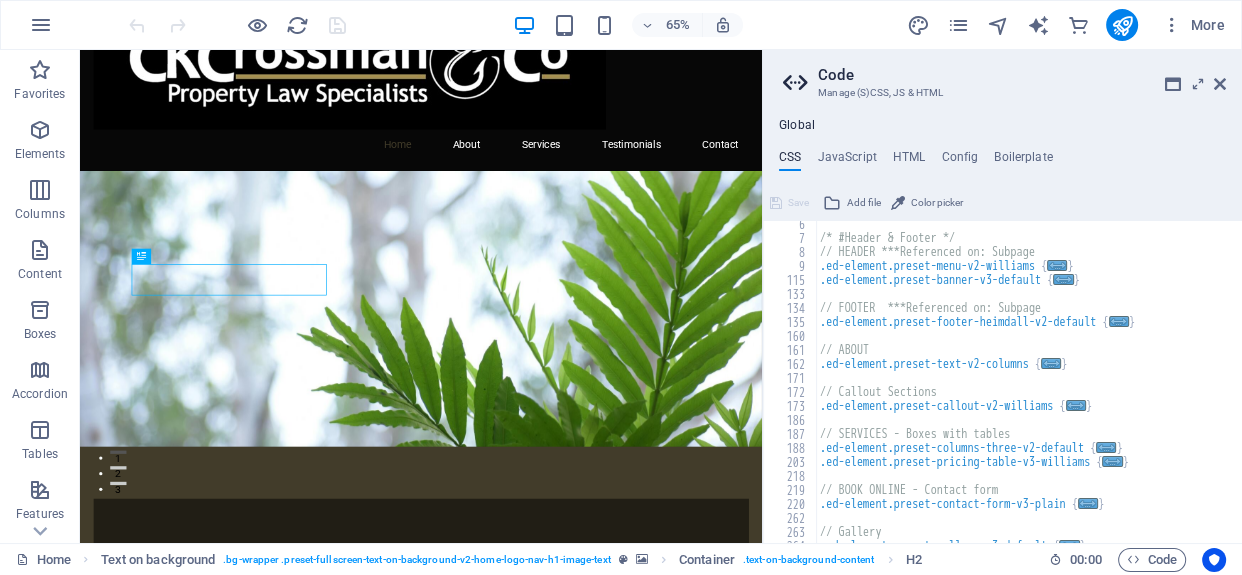 scroll, scrollTop: 0, scrollLeft: 0, axis: both 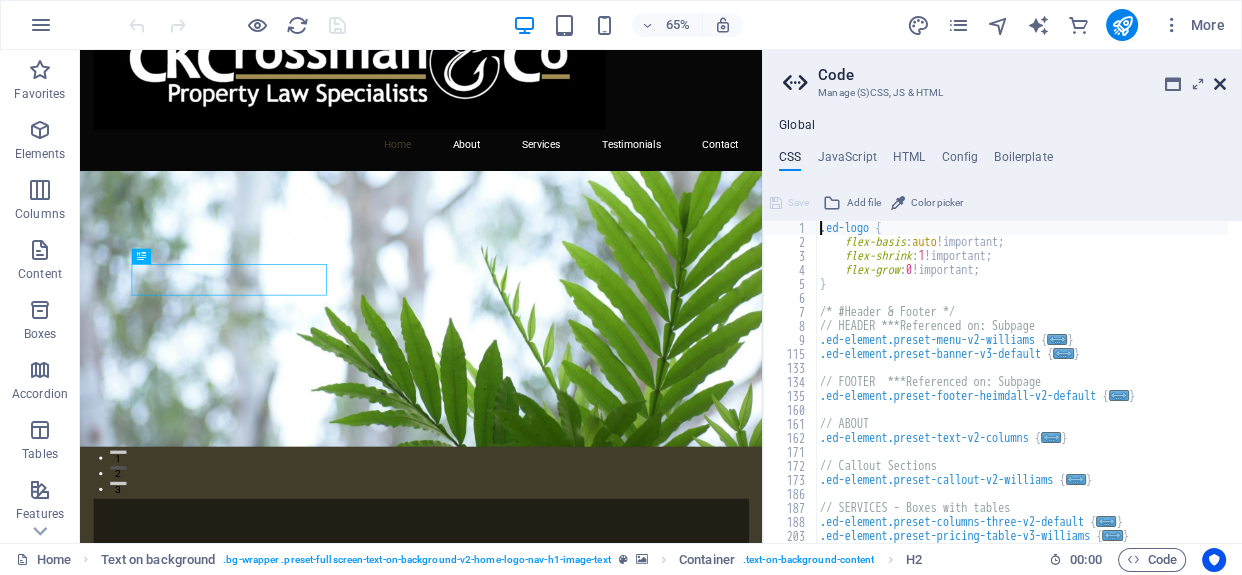click at bounding box center [1220, 84] 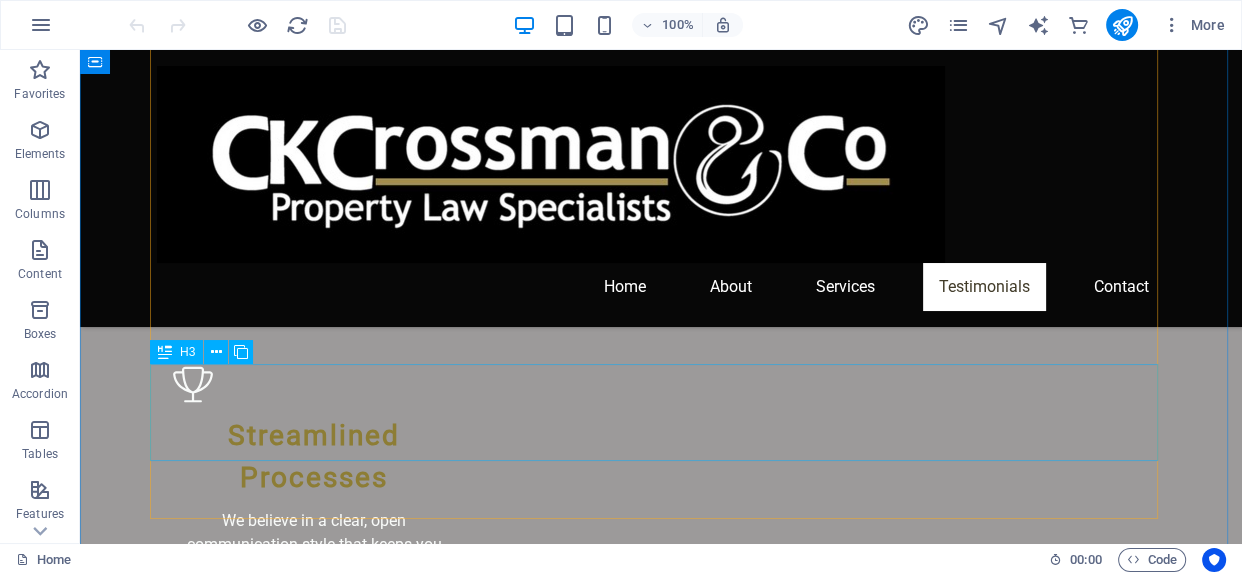scroll, scrollTop: 3176, scrollLeft: 0, axis: vertical 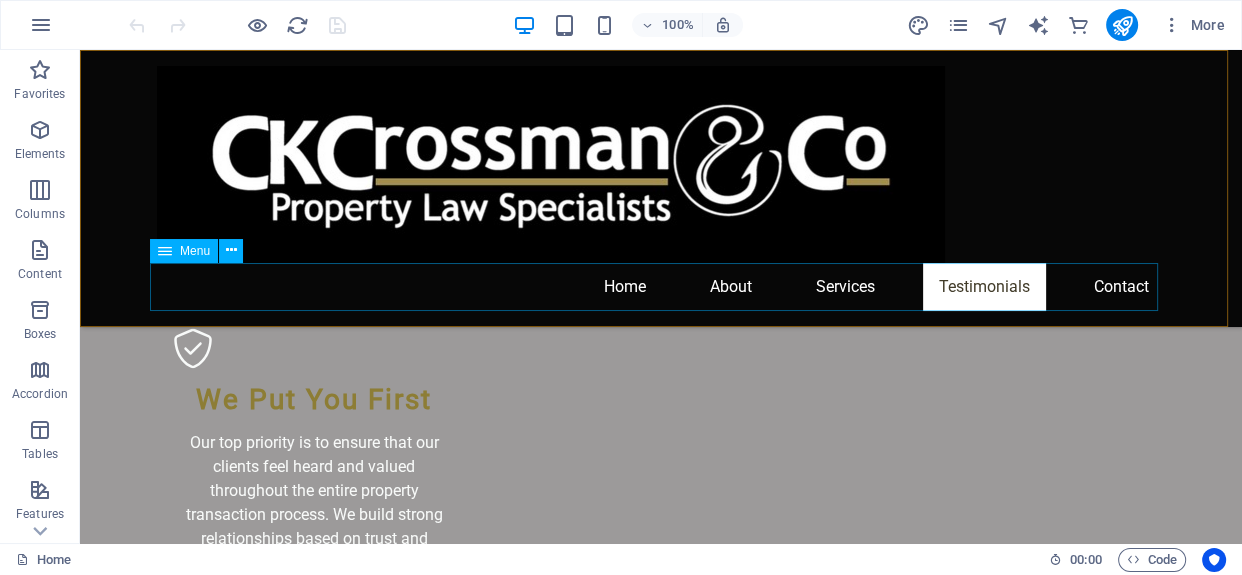 click on "Home About Services Testimonials Contact" at bounding box center (661, 287) 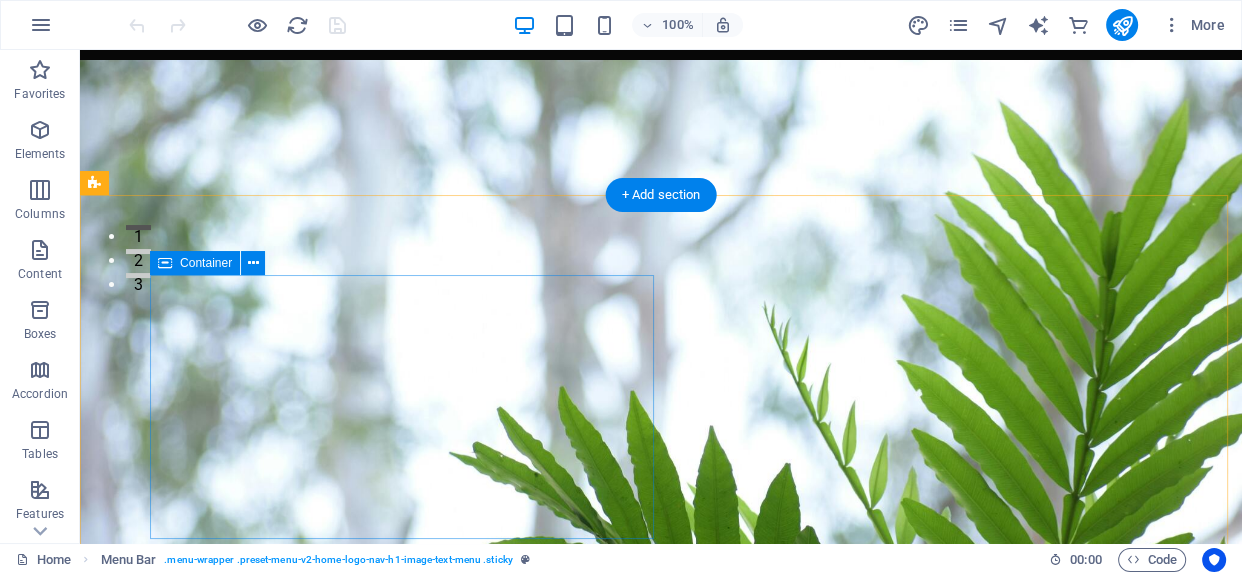 scroll, scrollTop: 0, scrollLeft: 0, axis: both 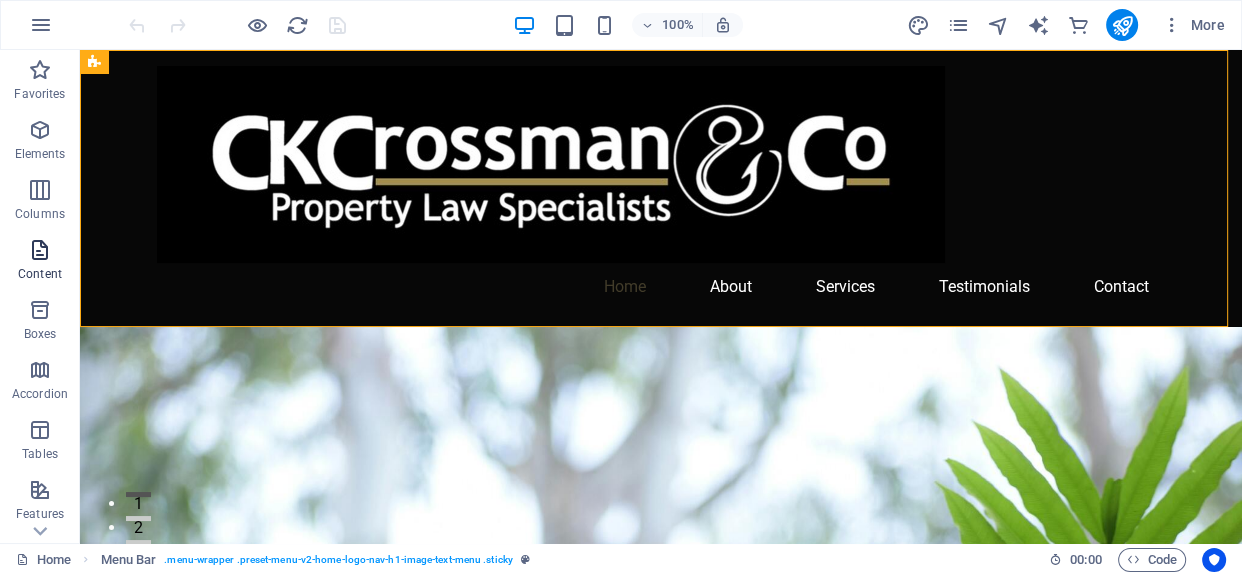 click on "Content" at bounding box center [40, 274] 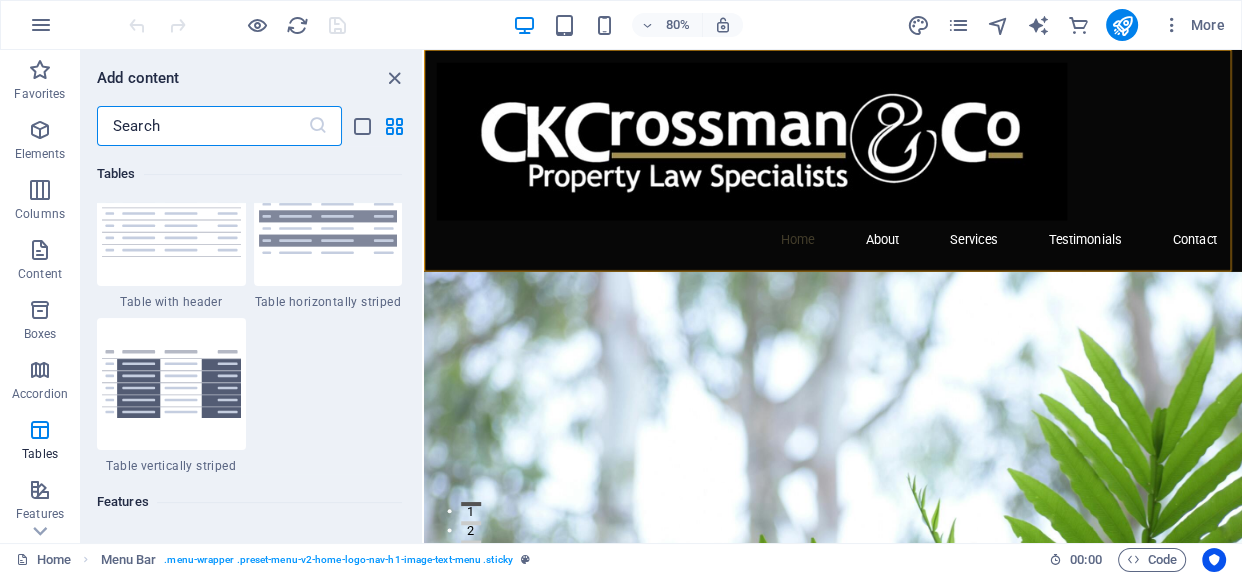 scroll, scrollTop: 7680, scrollLeft: 0, axis: vertical 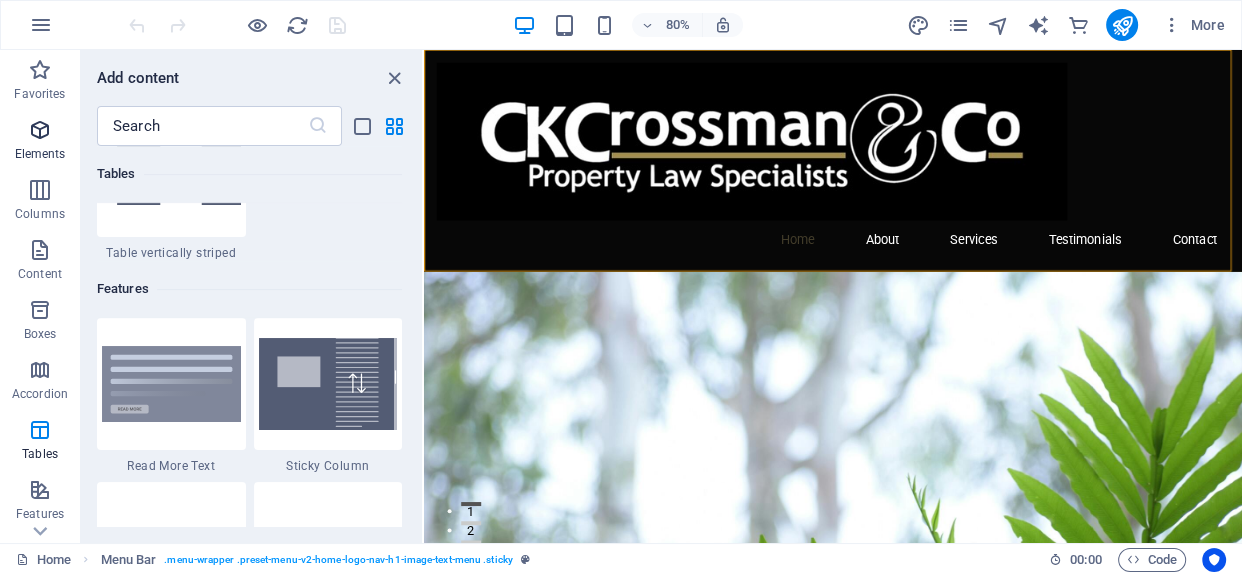 click at bounding box center [40, 130] 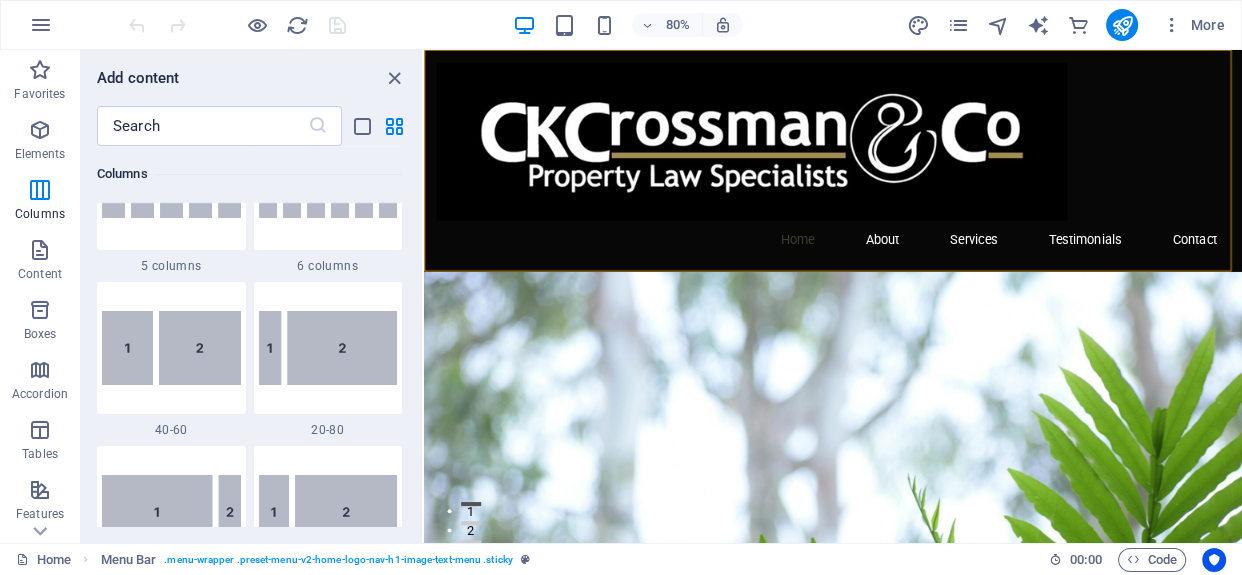 scroll, scrollTop: 1667, scrollLeft: 0, axis: vertical 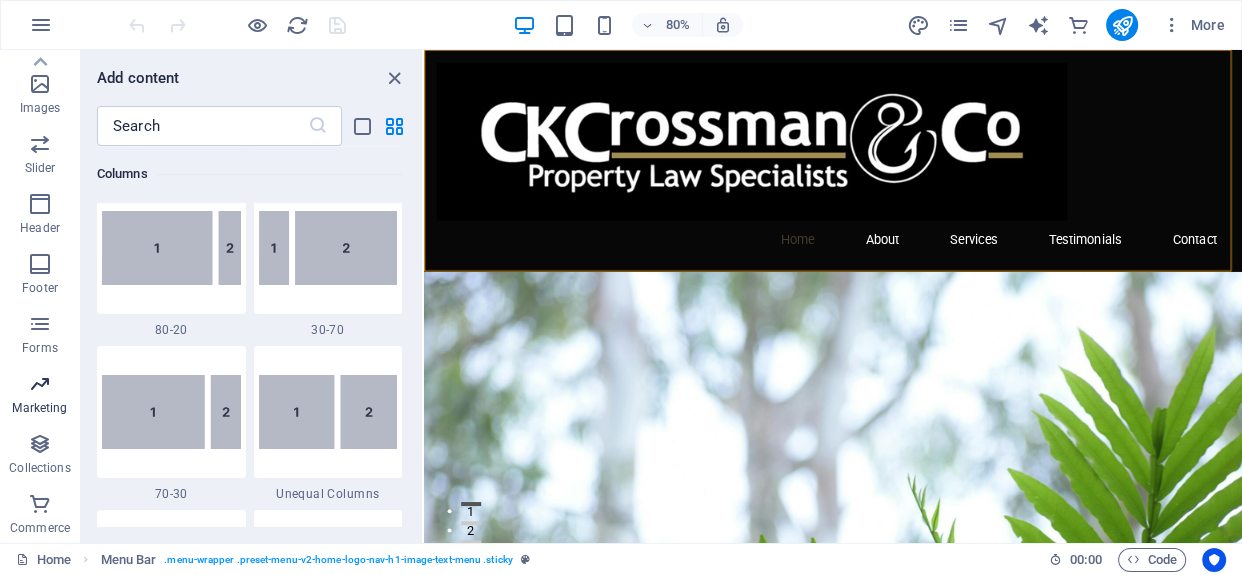 click at bounding box center (40, 384) 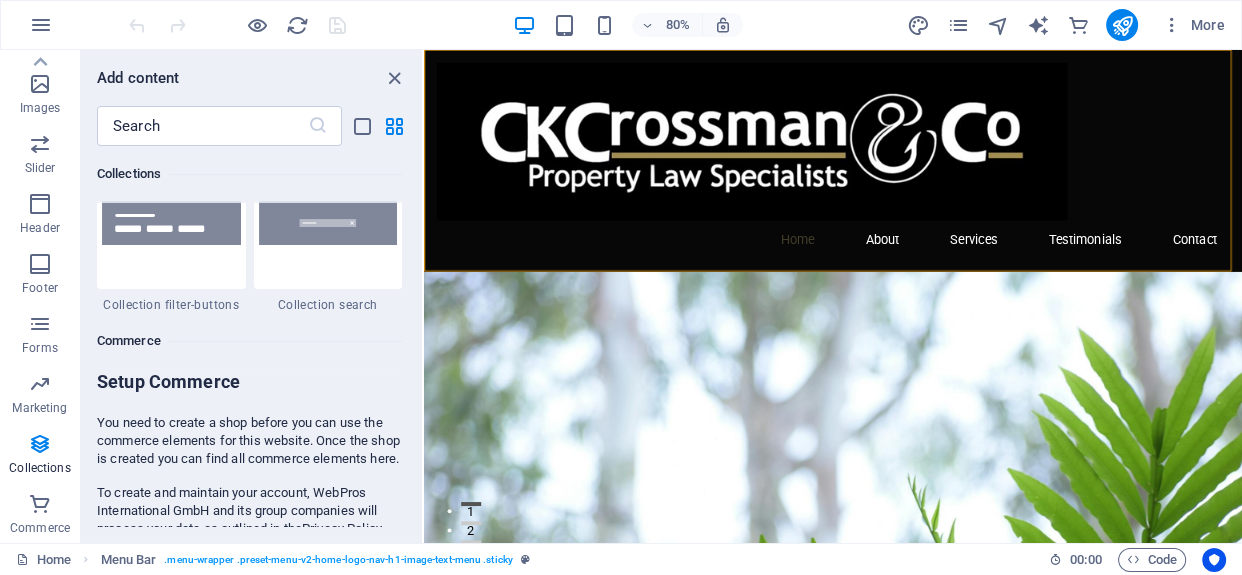 scroll, scrollTop: 19105, scrollLeft: 0, axis: vertical 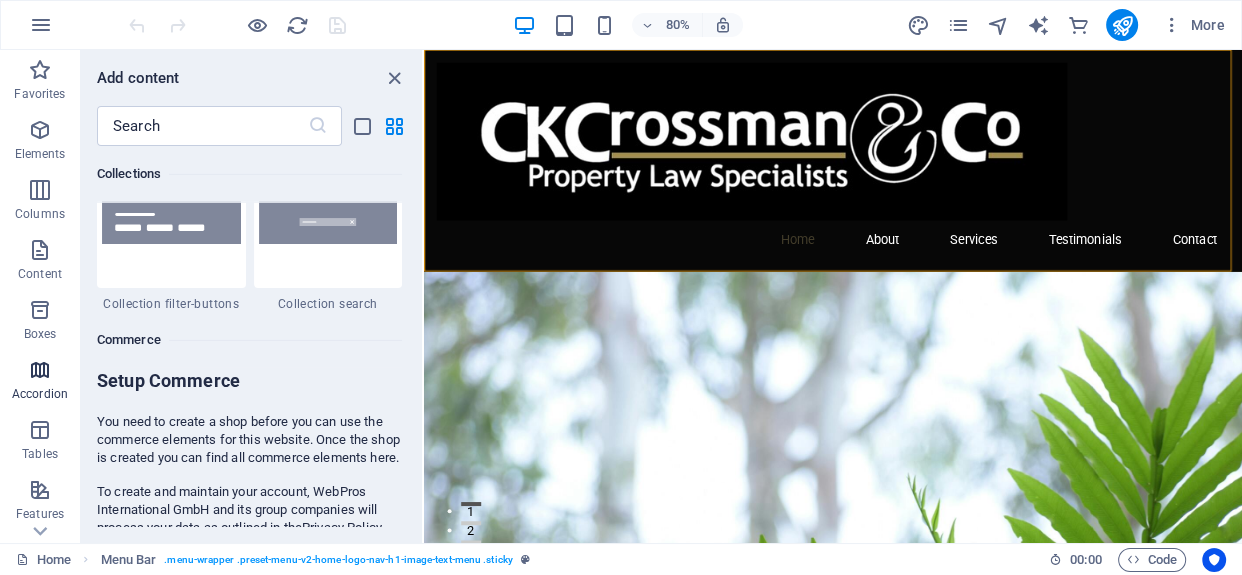 click on "Accordion" at bounding box center (40, 394) 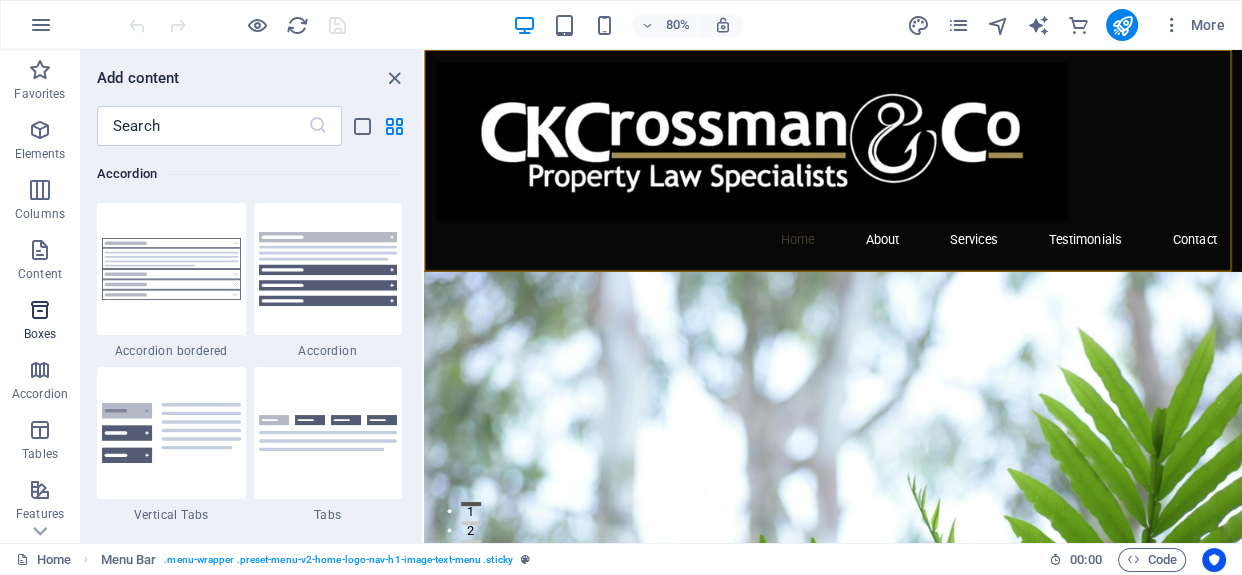 scroll, scrollTop: 6384, scrollLeft: 0, axis: vertical 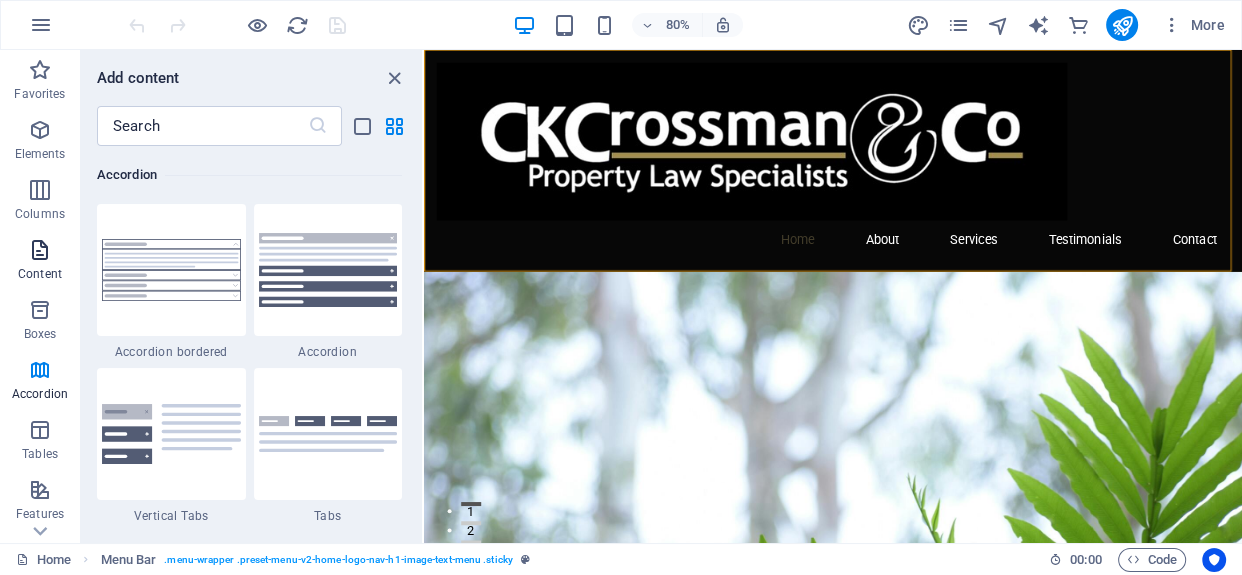 click at bounding box center [40, 250] 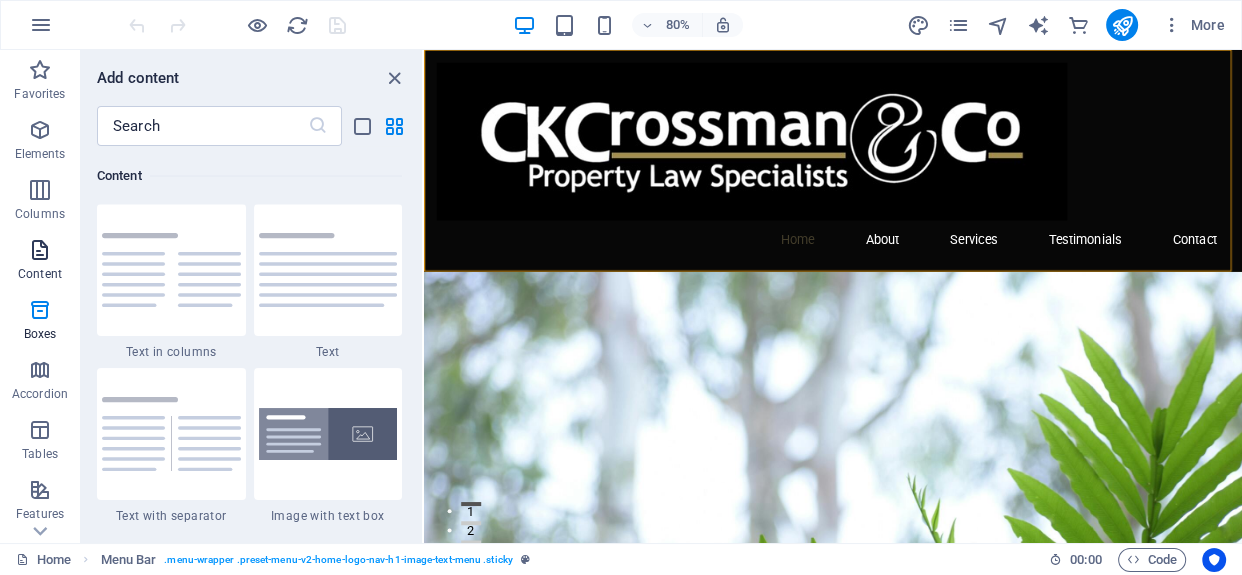 scroll, scrollTop: 3497, scrollLeft: 0, axis: vertical 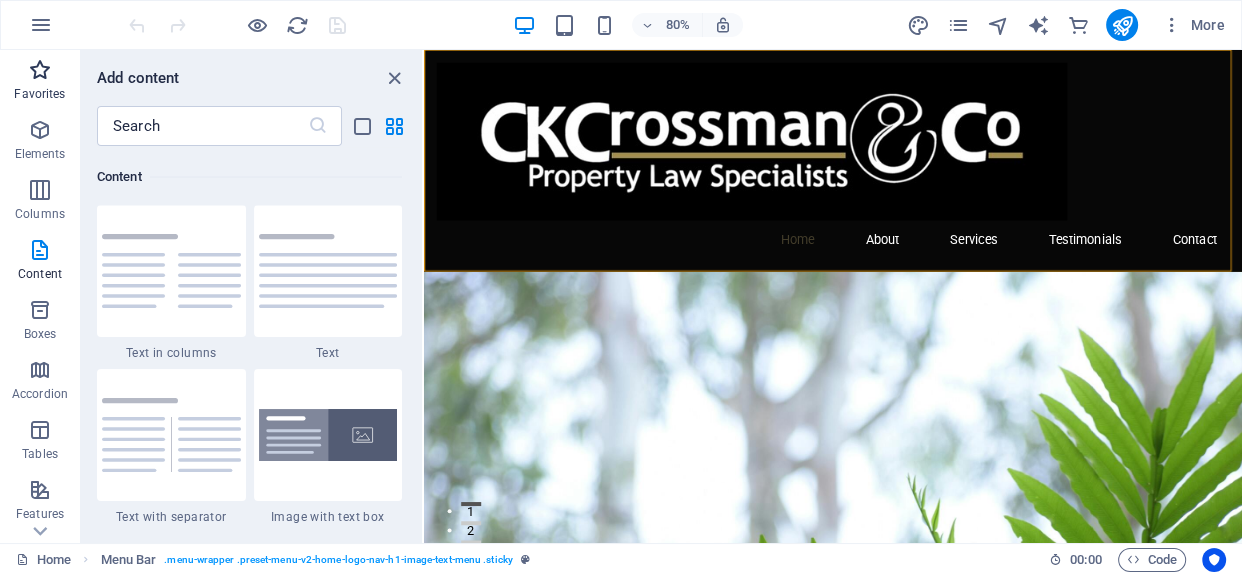 click at bounding box center (40, 70) 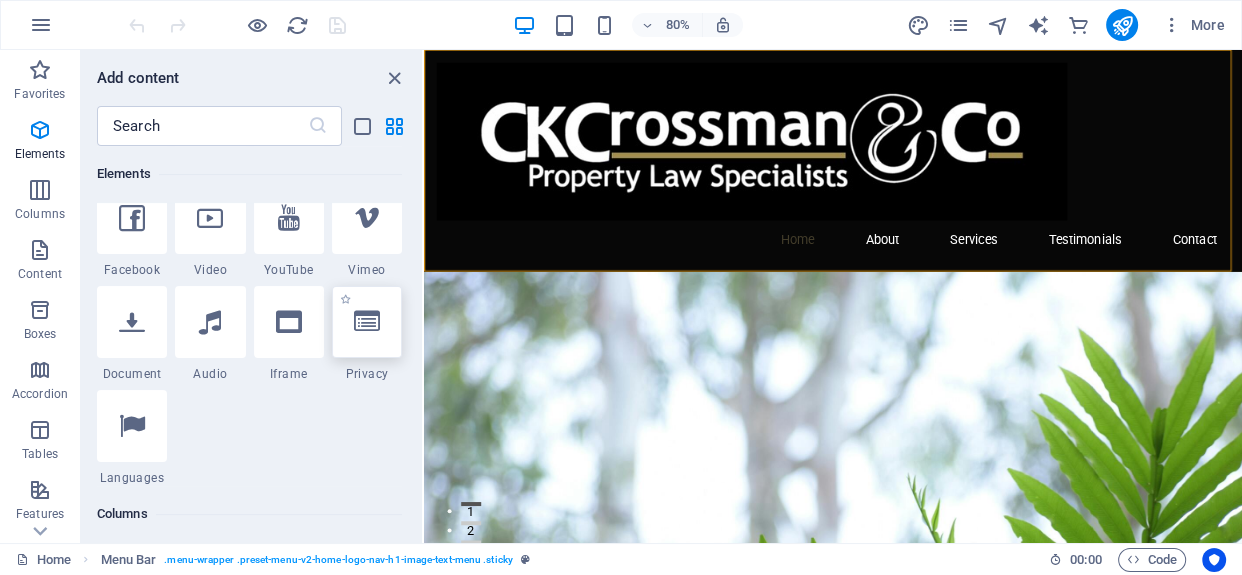 scroll, scrollTop: 636, scrollLeft: 0, axis: vertical 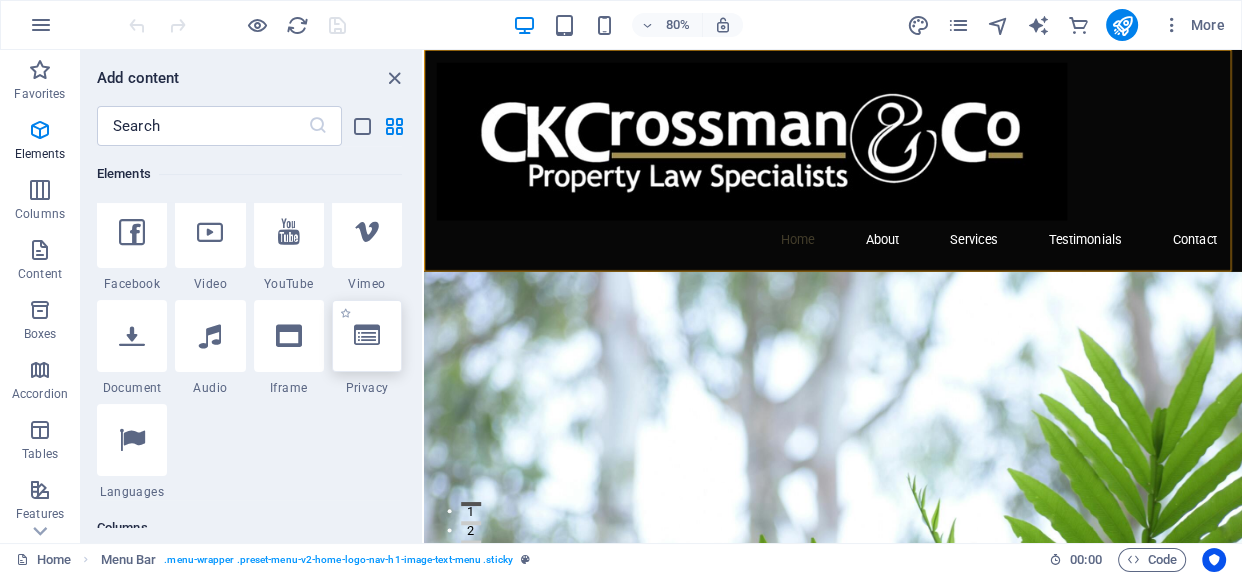 click at bounding box center (367, 336) 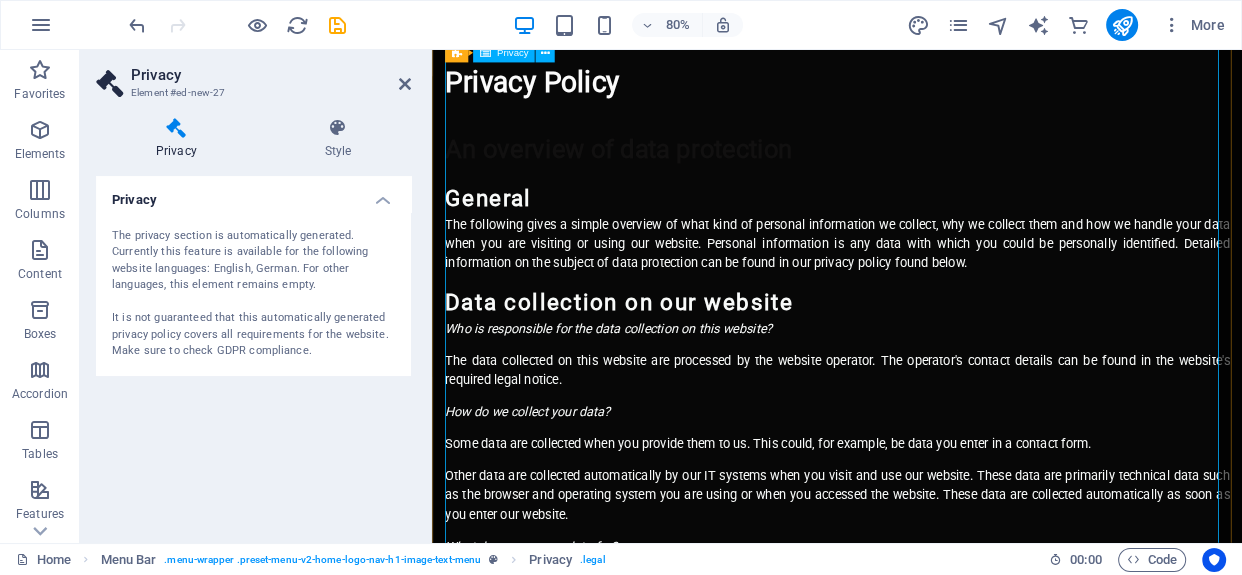 scroll, scrollTop: 6000, scrollLeft: 0, axis: vertical 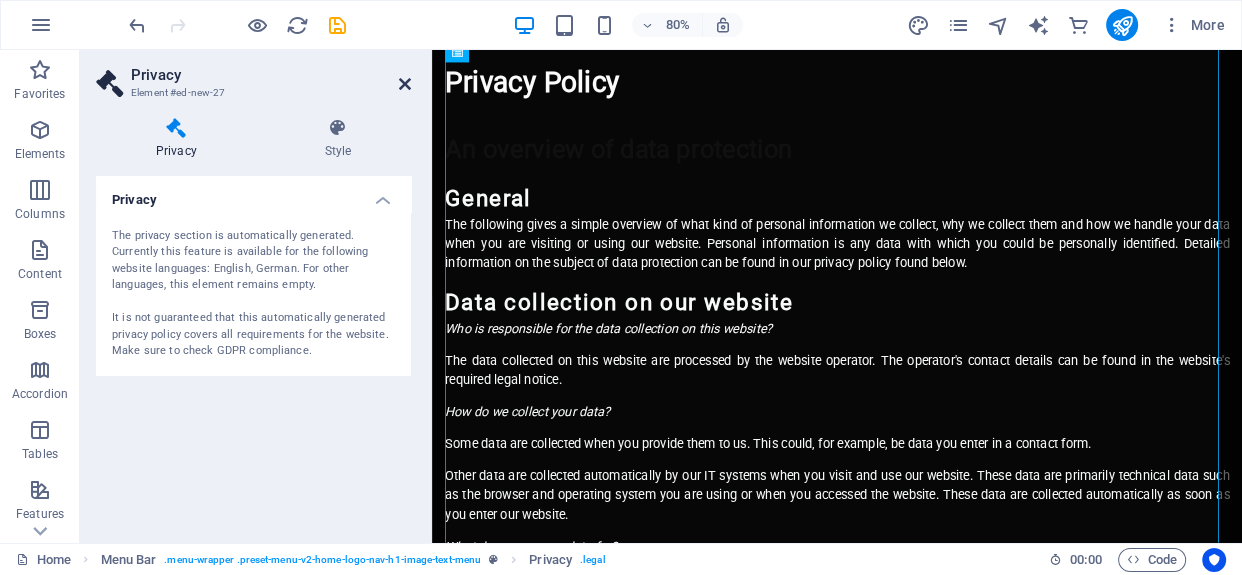 drag, startPoint x: 407, startPoint y: 84, endPoint x: 327, endPoint y: 32, distance: 95.41489 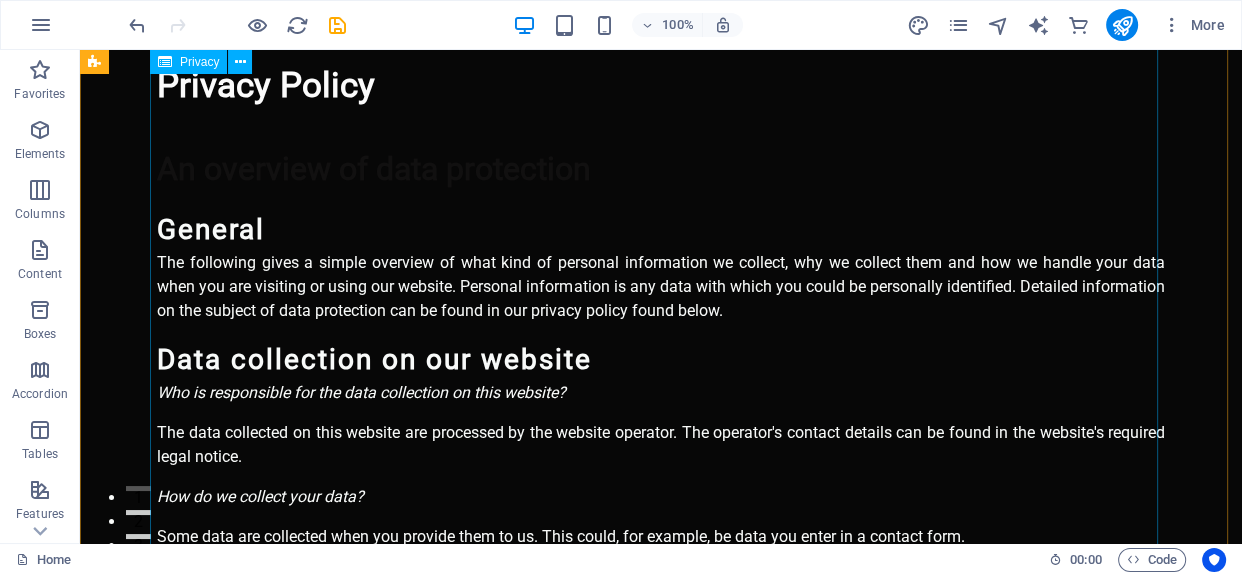 scroll, scrollTop: 0, scrollLeft: 0, axis: both 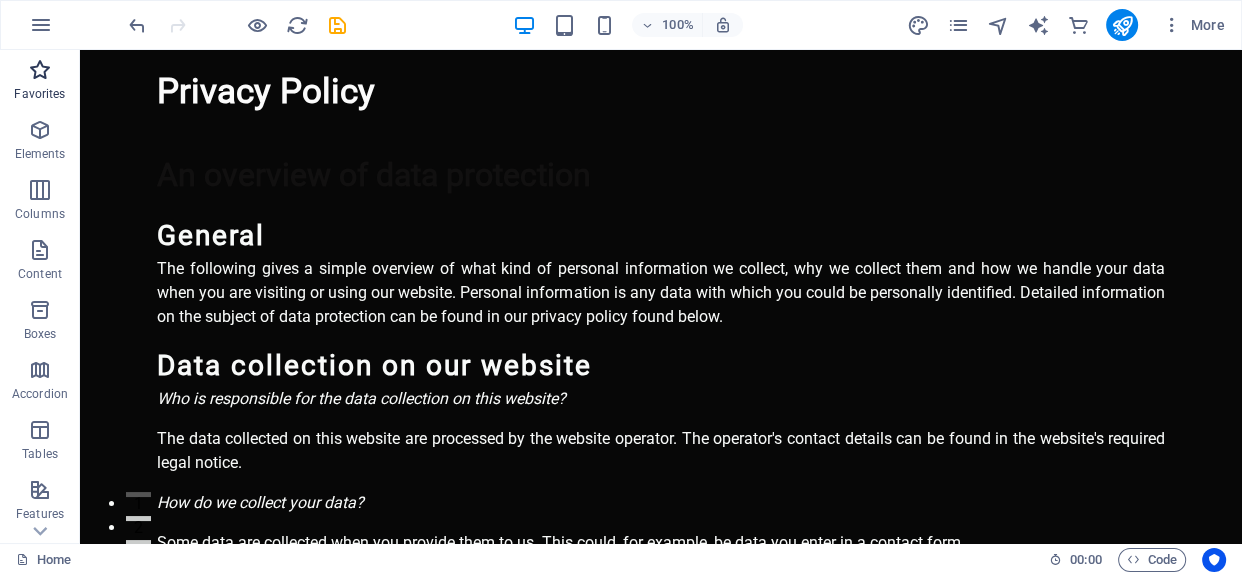 click at bounding box center (40, 70) 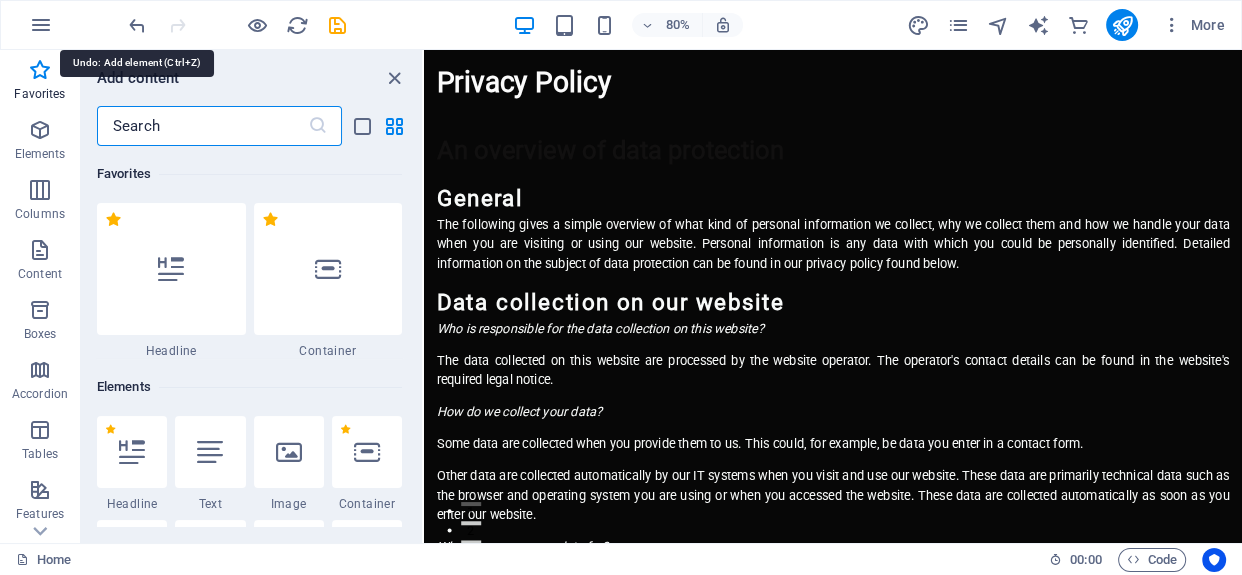click at bounding box center [137, 25] 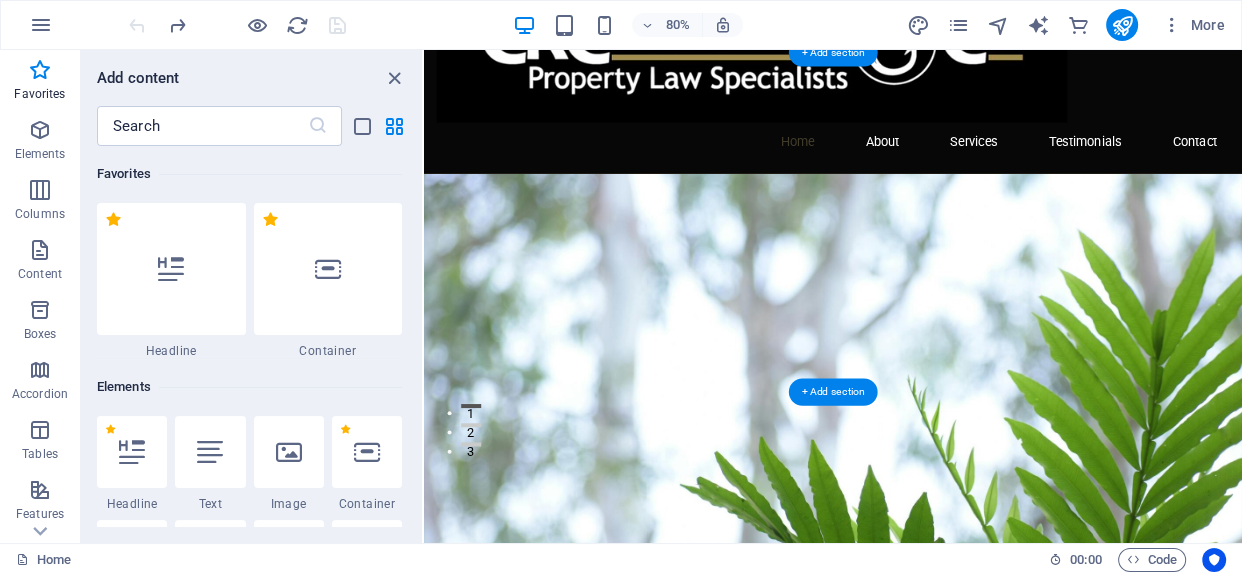 scroll, scrollTop: 0, scrollLeft: 0, axis: both 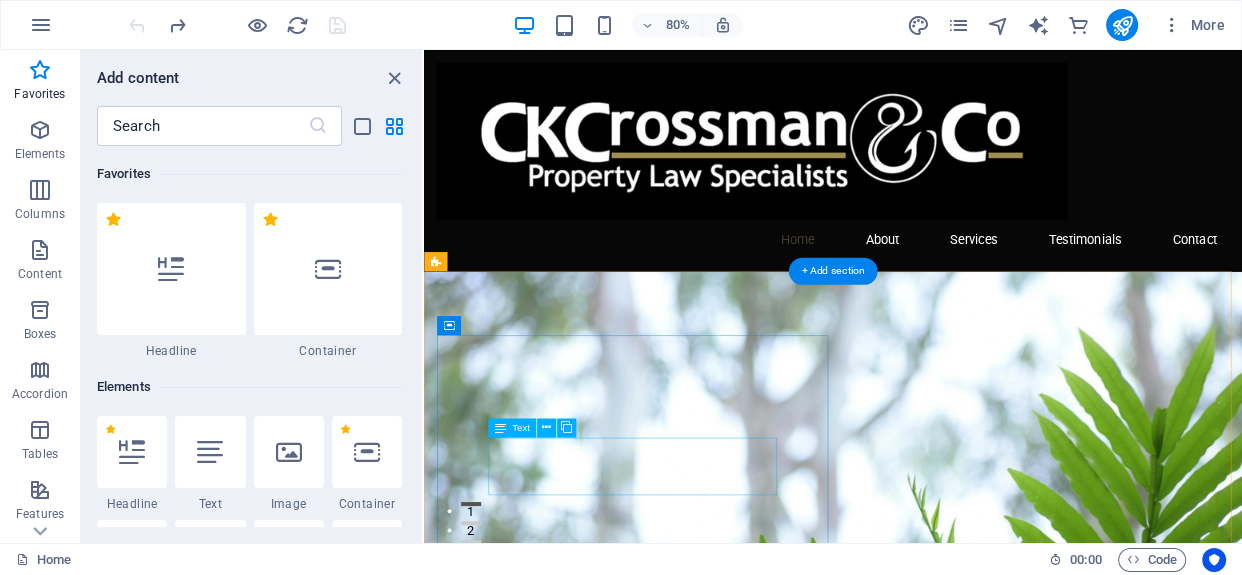 click on "Your trusted partner in property law, dedicated to providing exceptional services tailored to your needs." at bounding box center [935, 1248] 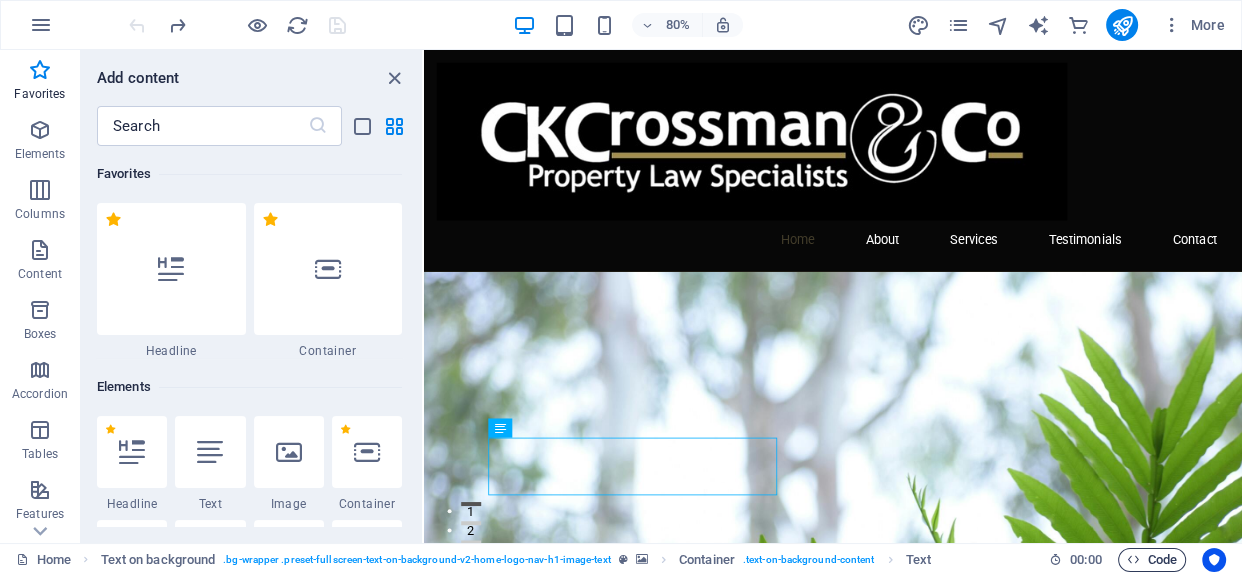 click on "Code" at bounding box center [1152, 560] 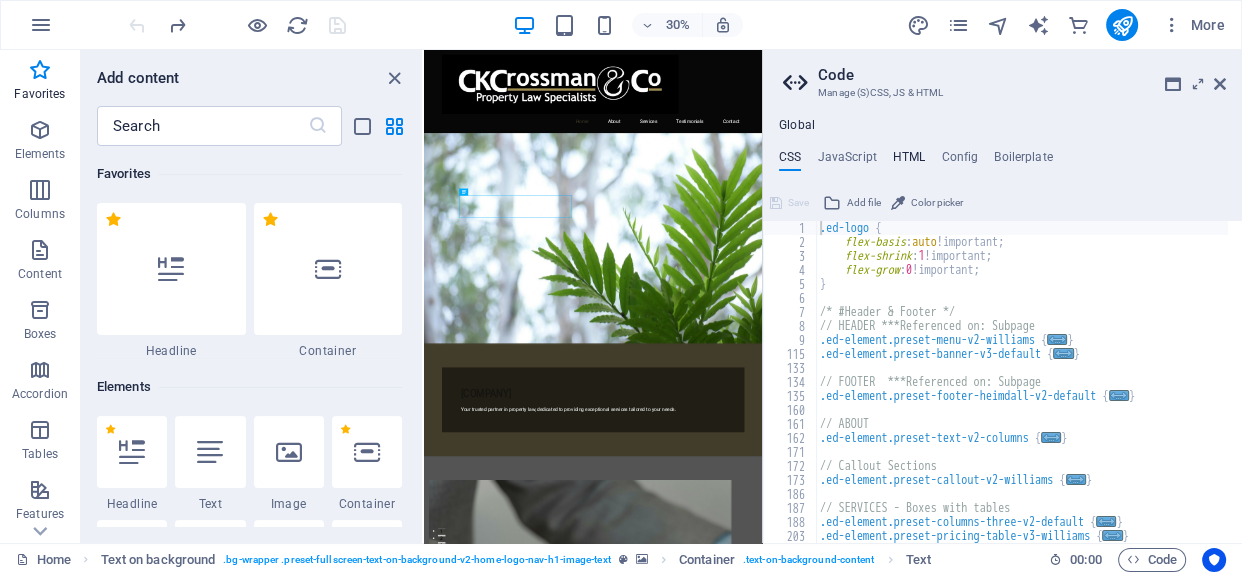 click on "HTML" at bounding box center (909, 161) 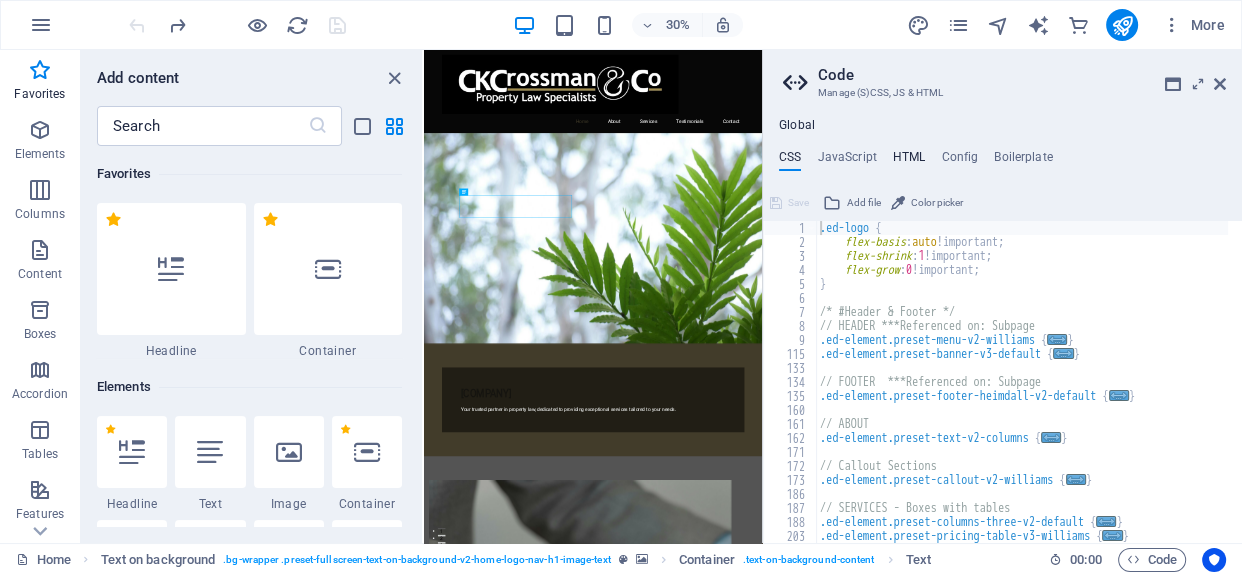 type on "<a href="#main-content" class="wv-link-content button">Skip to main content</a>" 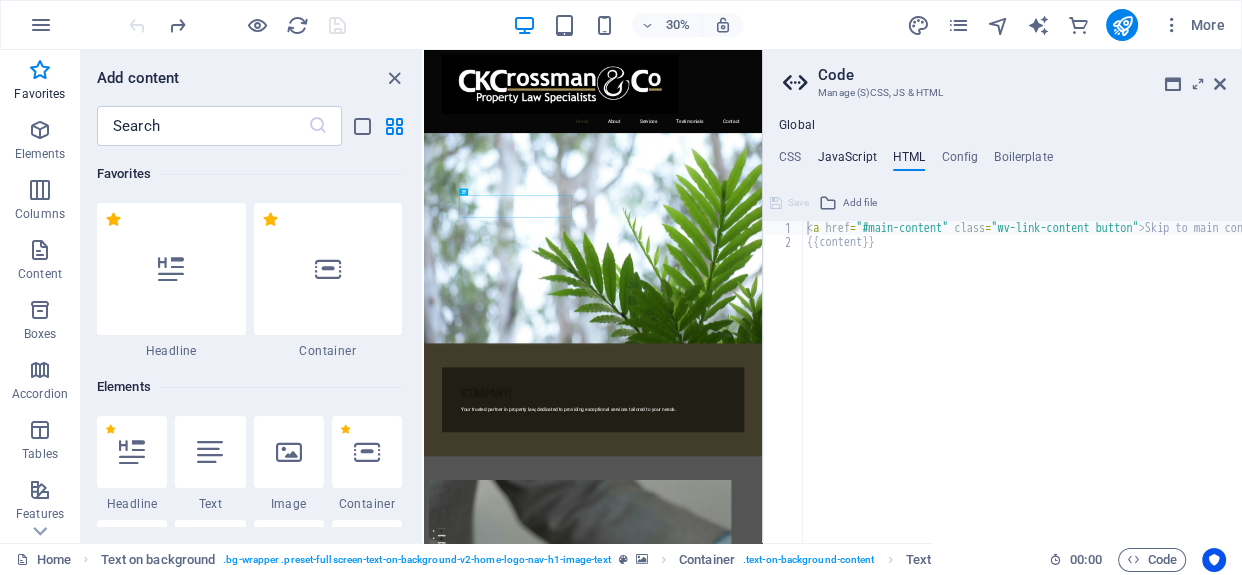 click on "JavaScript" at bounding box center [846, 161] 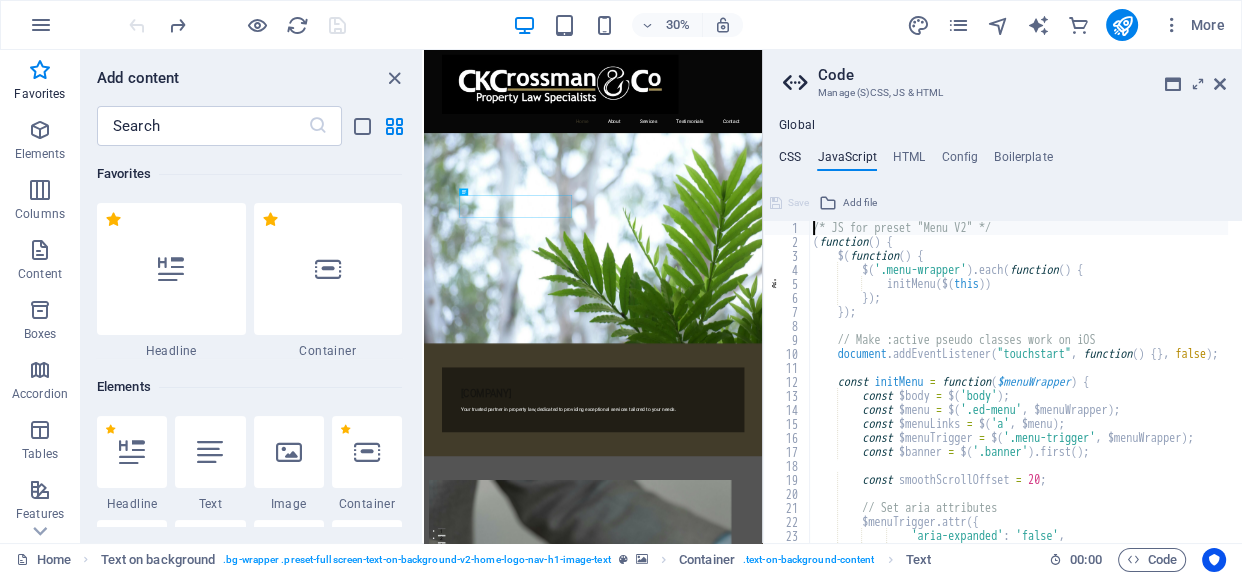 click on "CSS" at bounding box center [790, 161] 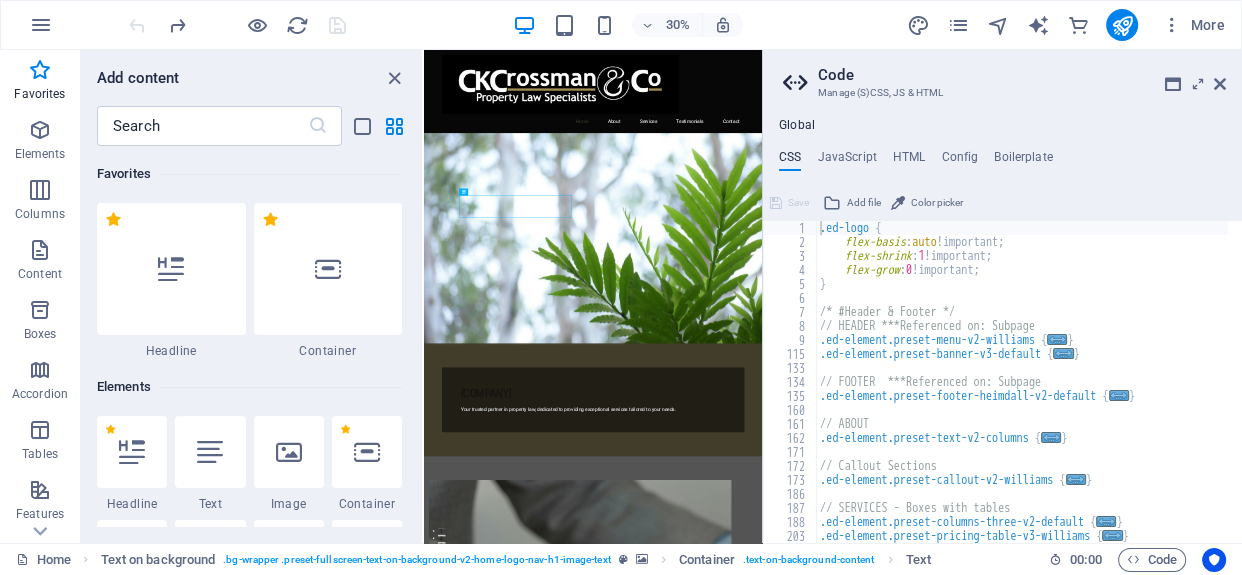 click on "Global" at bounding box center (797, 126) 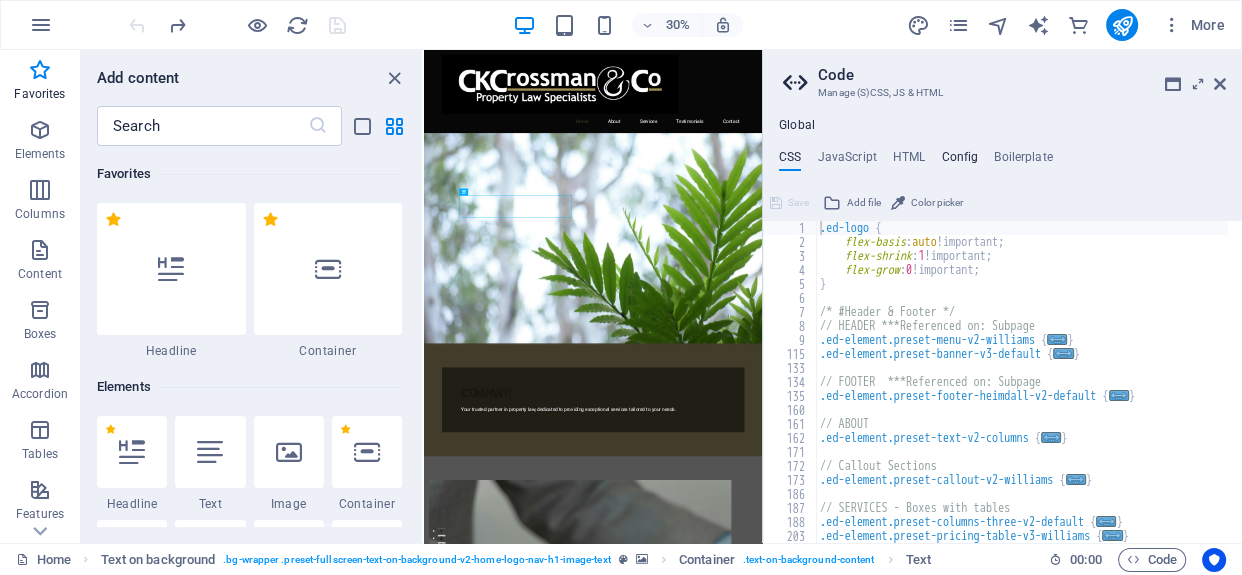 click on "Config" at bounding box center [959, 161] 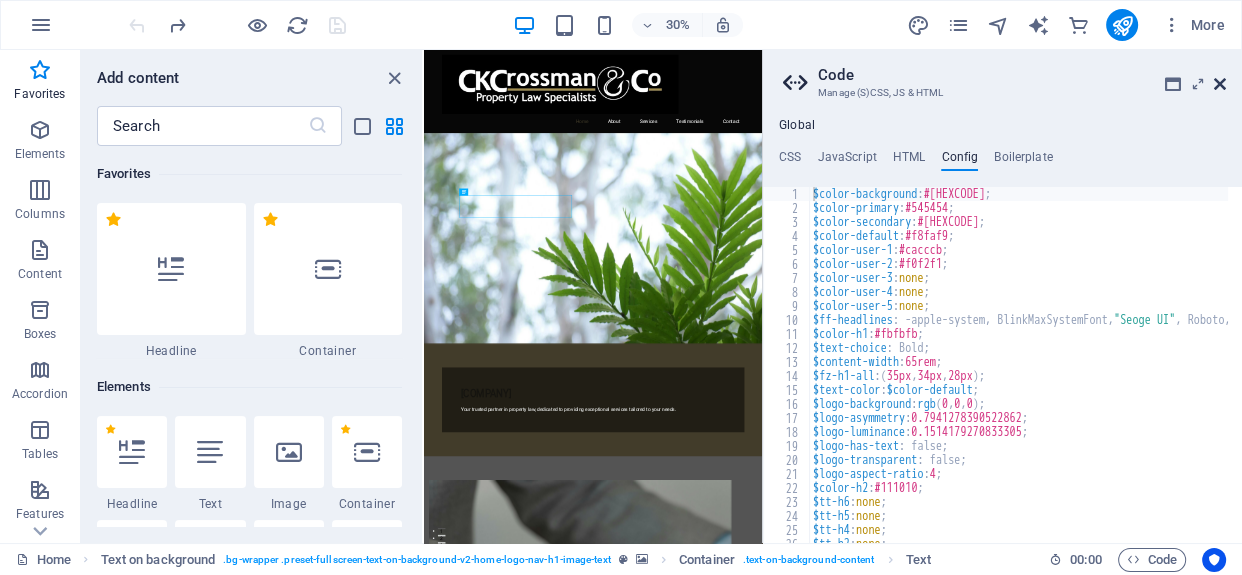 drag, startPoint x: 1219, startPoint y: 83, endPoint x: 848, endPoint y: 112, distance: 372.13168 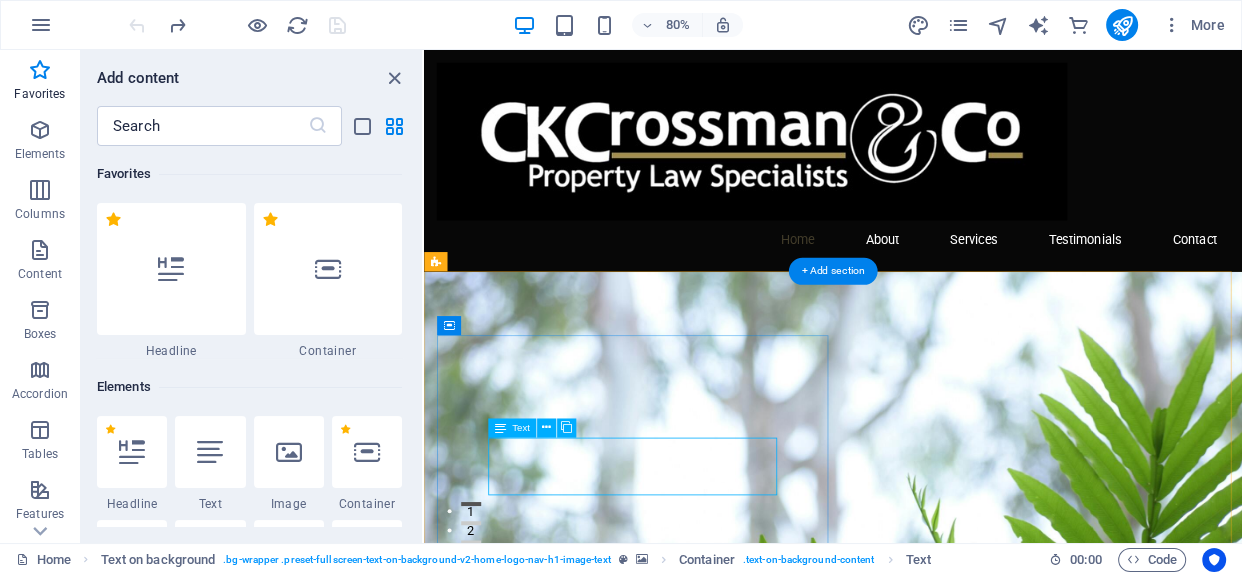 click on "Your trusted partner in property law, dedicated to providing exceptional services tailored to your needs." at bounding box center (935, 1248) 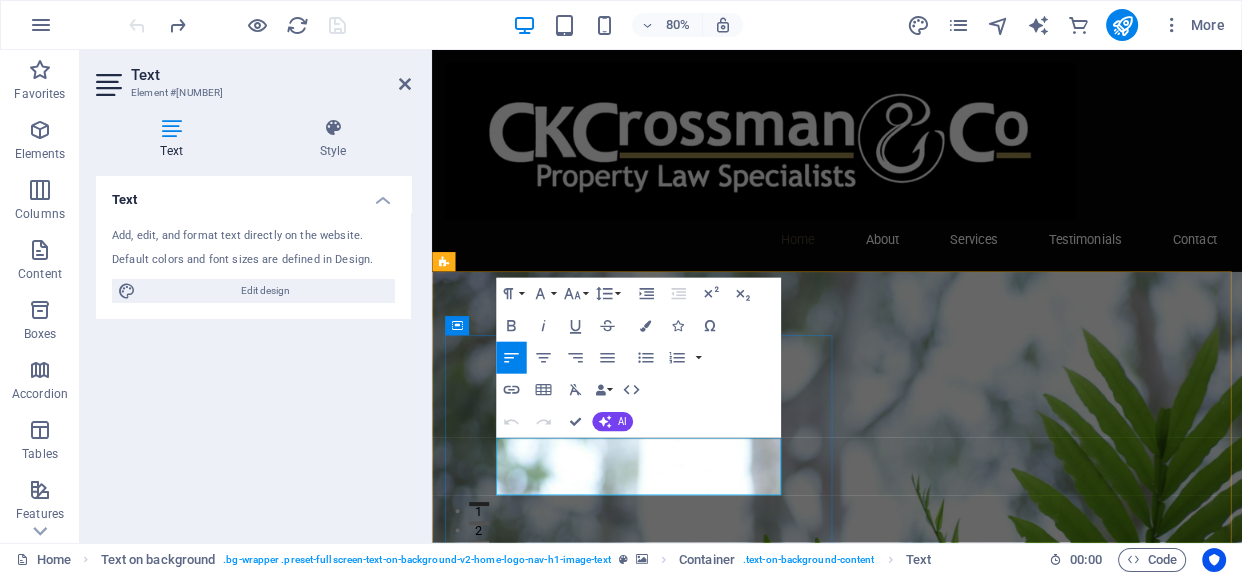 click on "Your trusted partner in property law, dedicated to providing exceptional services tailored to your needs." at bounding box center (938, 1248) 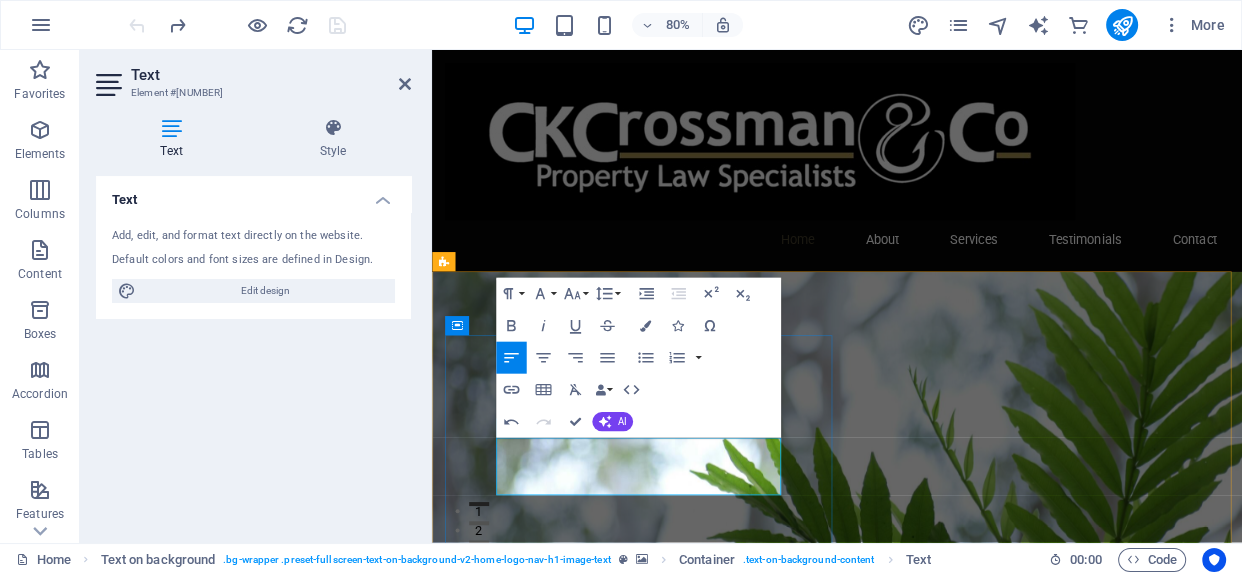 click on "Your trusted partner in property law, dedicated to providing exceptional services tailored to your specific needs." at bounding box center (938, 971) 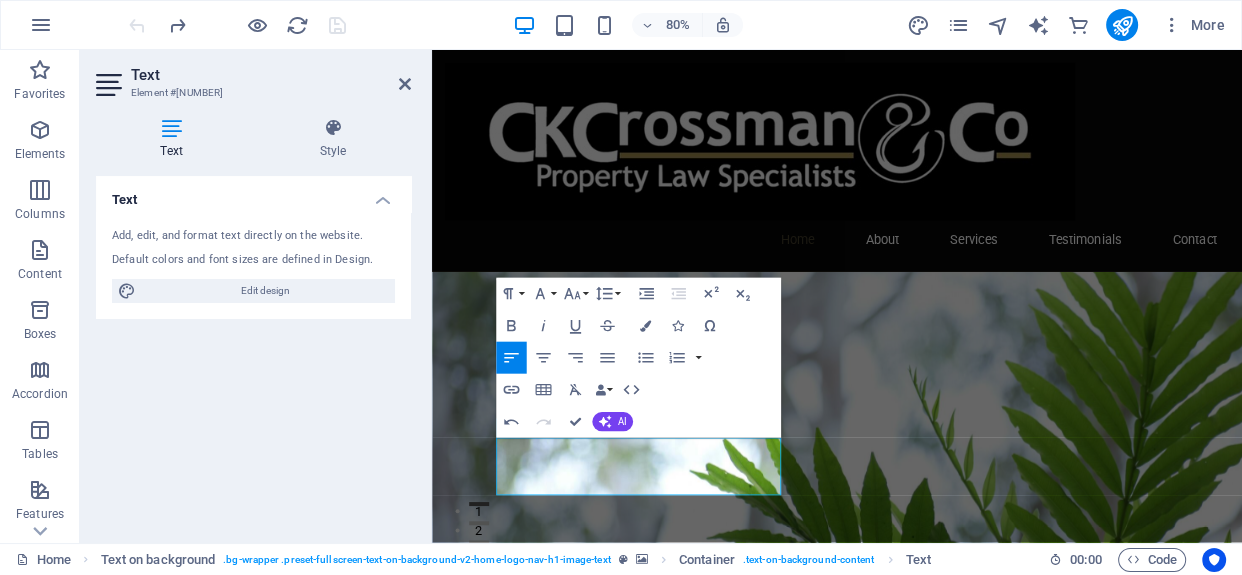 click at bounding box center [938, 539] 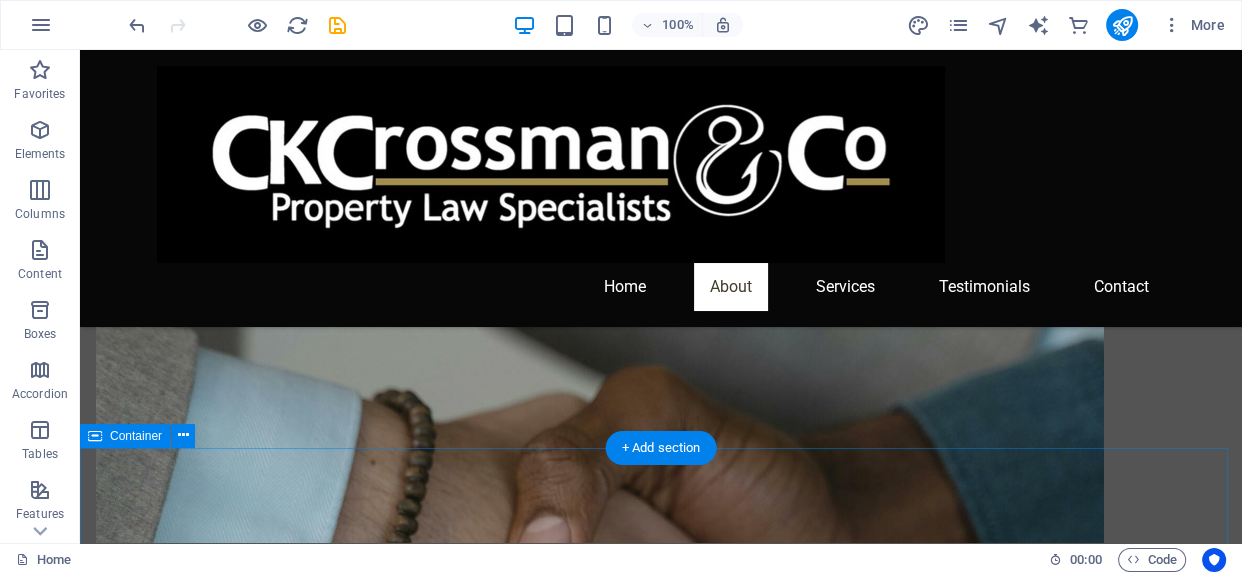 scroll, scrollTop: 1454, scrollLeft: 0, axis: vertical 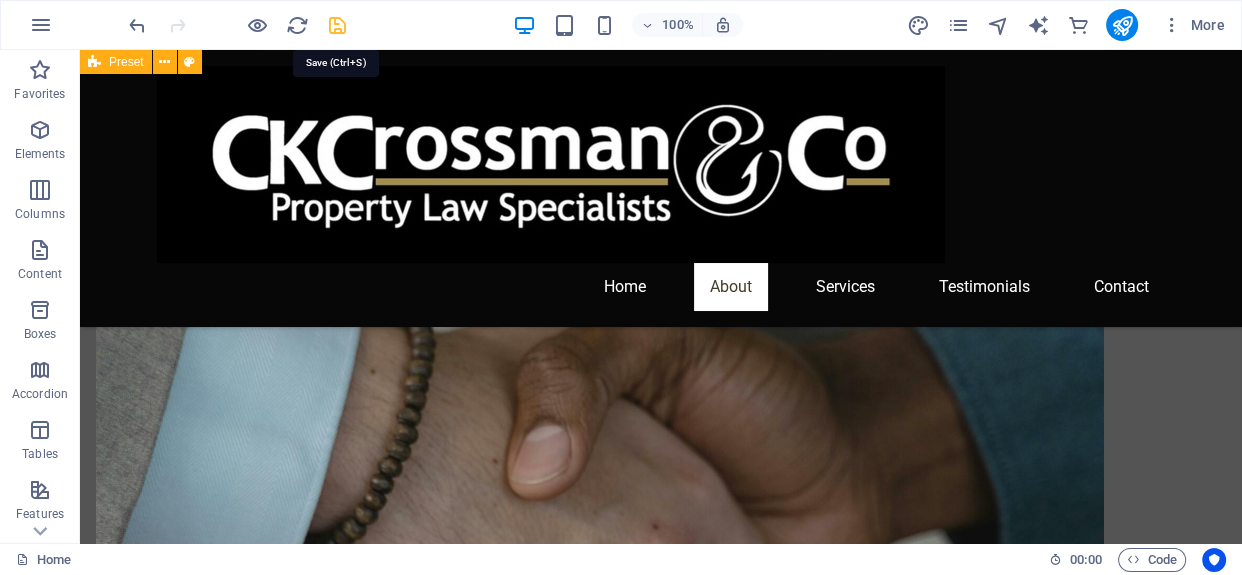 click at bounding box center (337, 25) 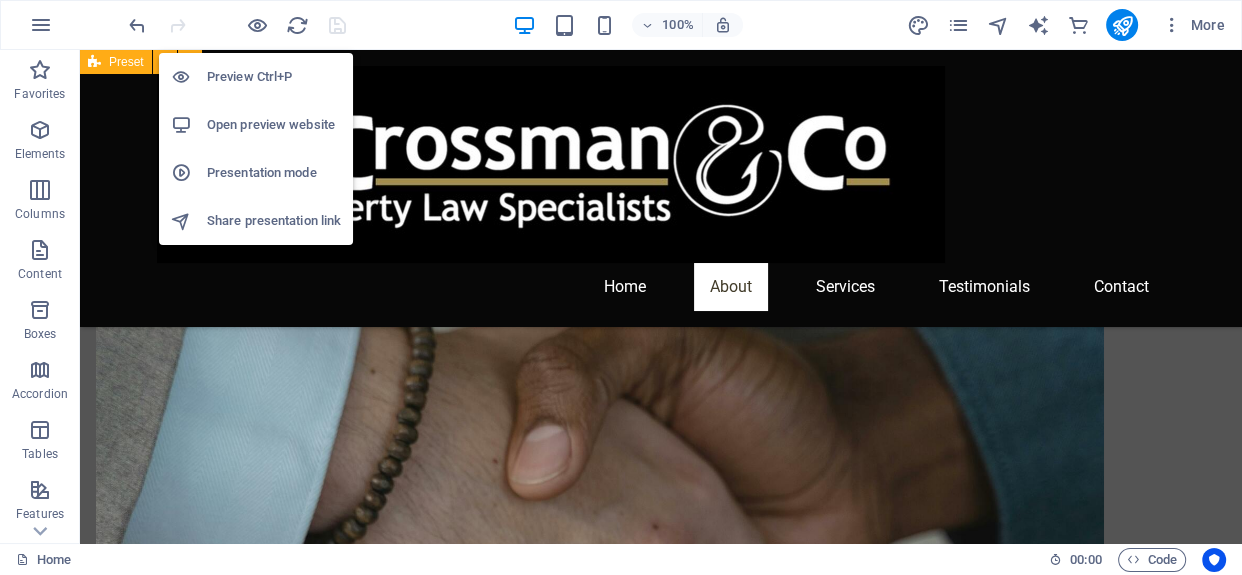 click on "Open preview website" at bounding box center [274, 125] 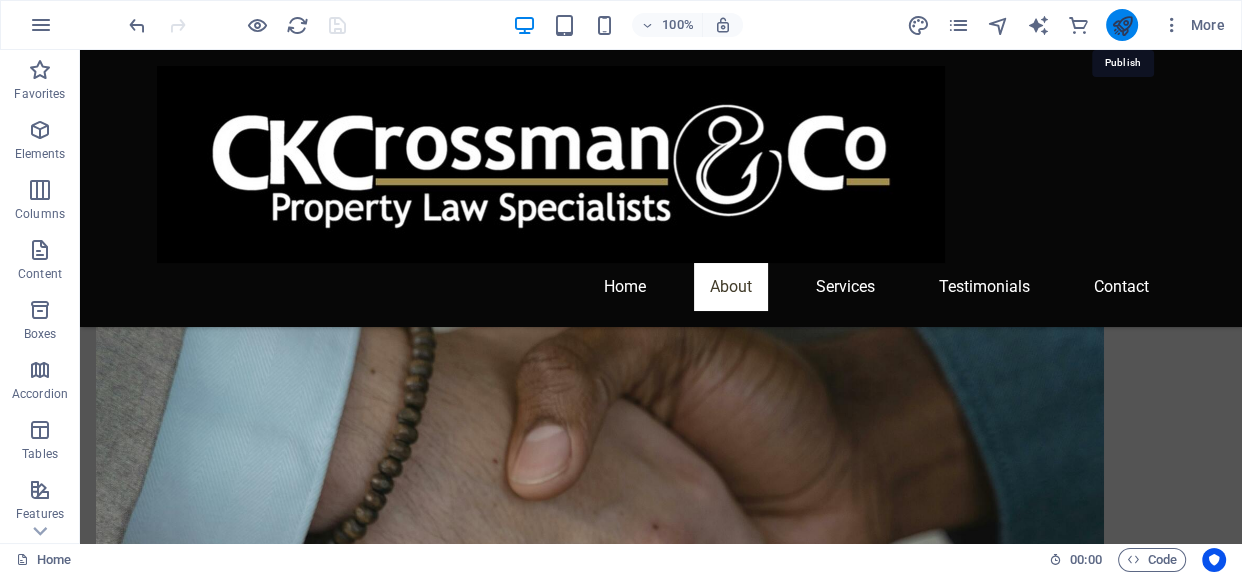 click at bounding box center (1121, 25) 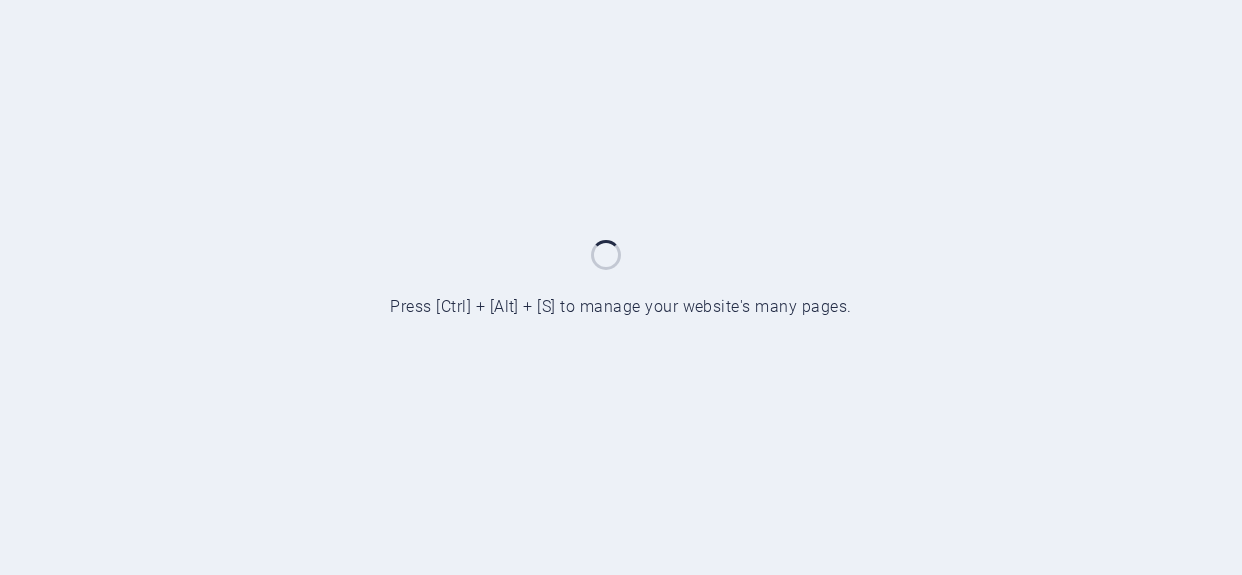 scroll, scrollTop: 0, scrollLeft: 0, axis: both 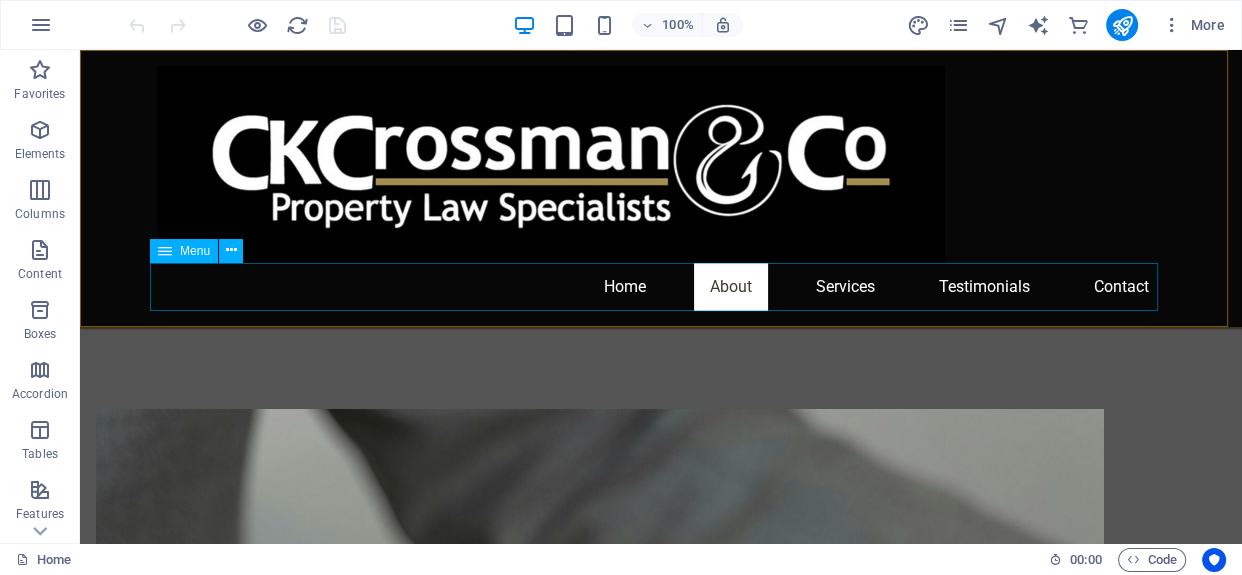 click on "Home About Services Testimonials Contact" at bounding box center (661, 287) 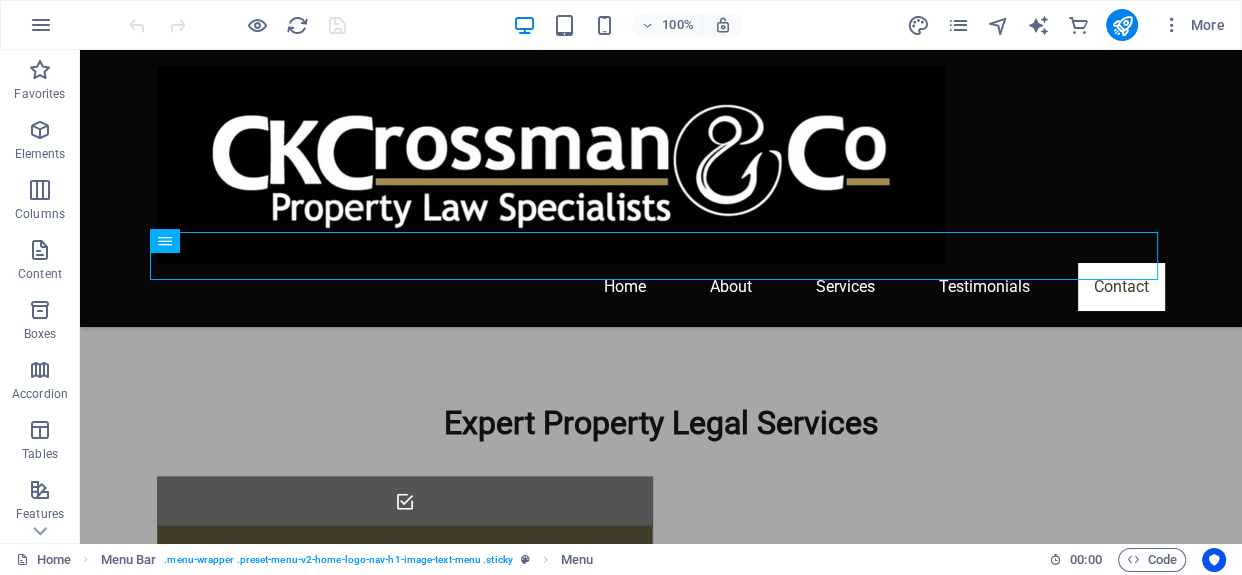 scroll, scrollTop: 4159, scrollLeft: 0, axis: vertical 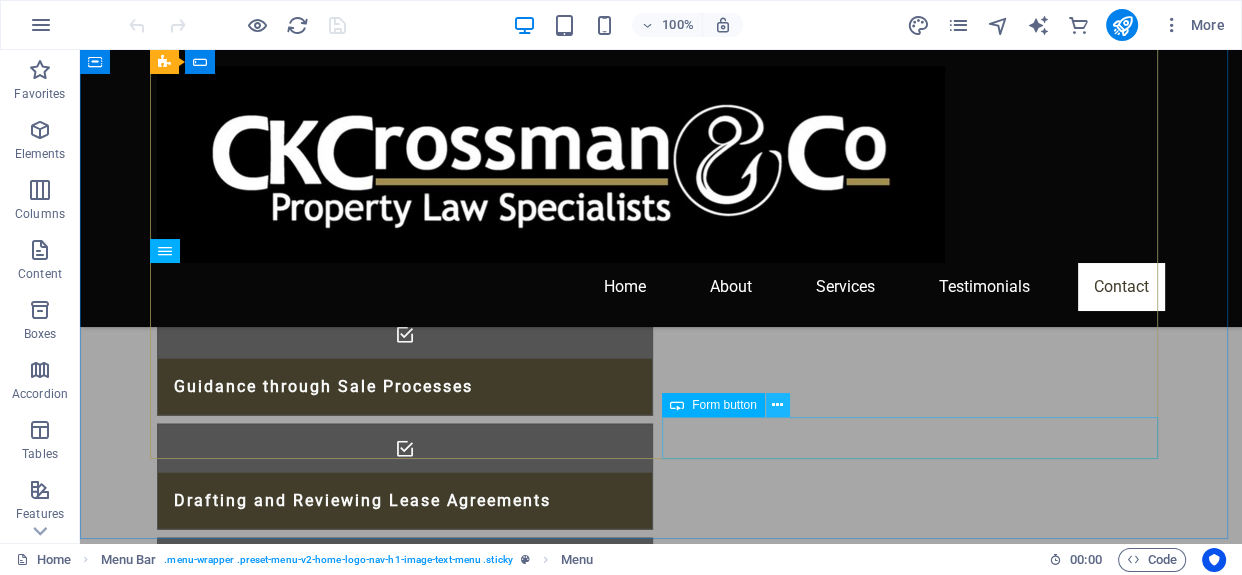 click at bounding box center [777, 405] 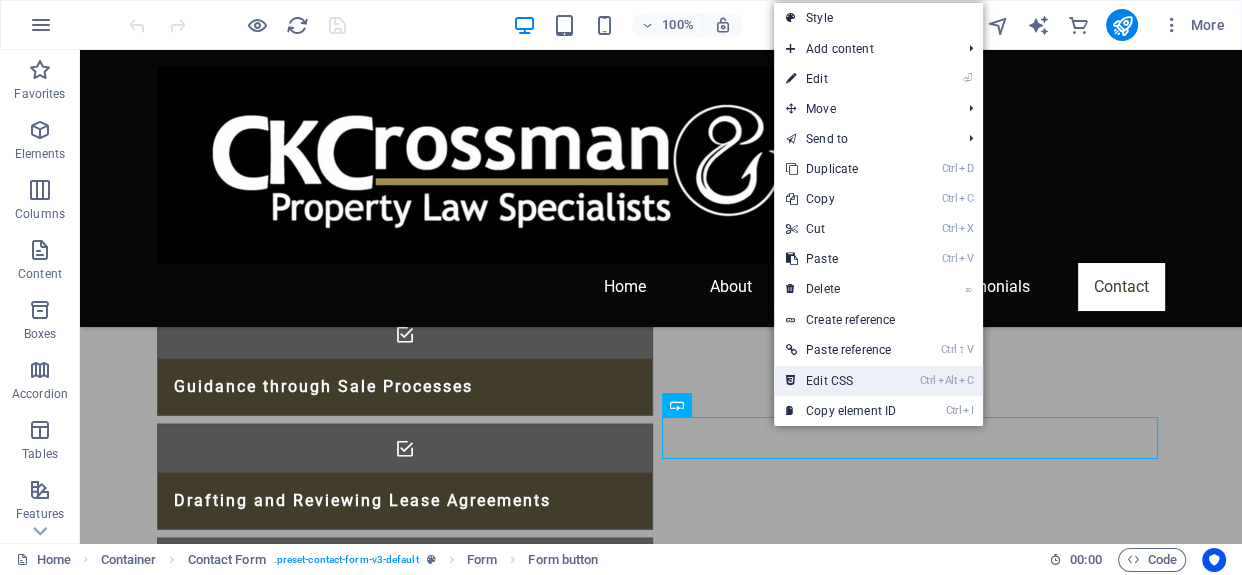 click on "Ctrl Alt C  Edit CSS" at bounding box center (841, 381) 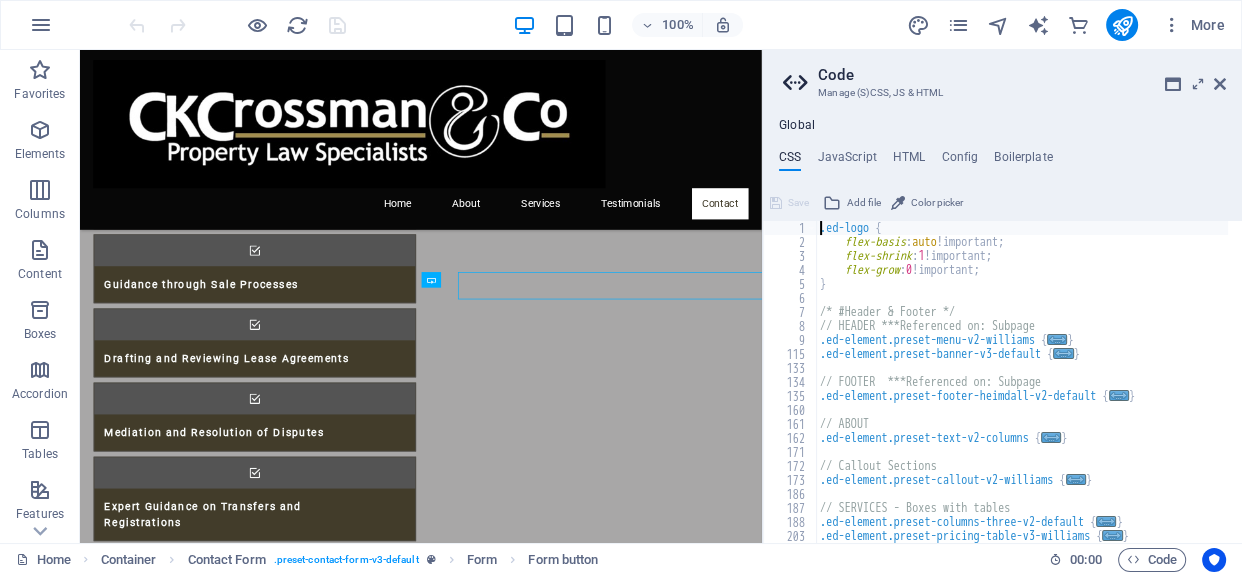 scroll, scrollTop: 4547, scrollLeft: 0, axis: vertical 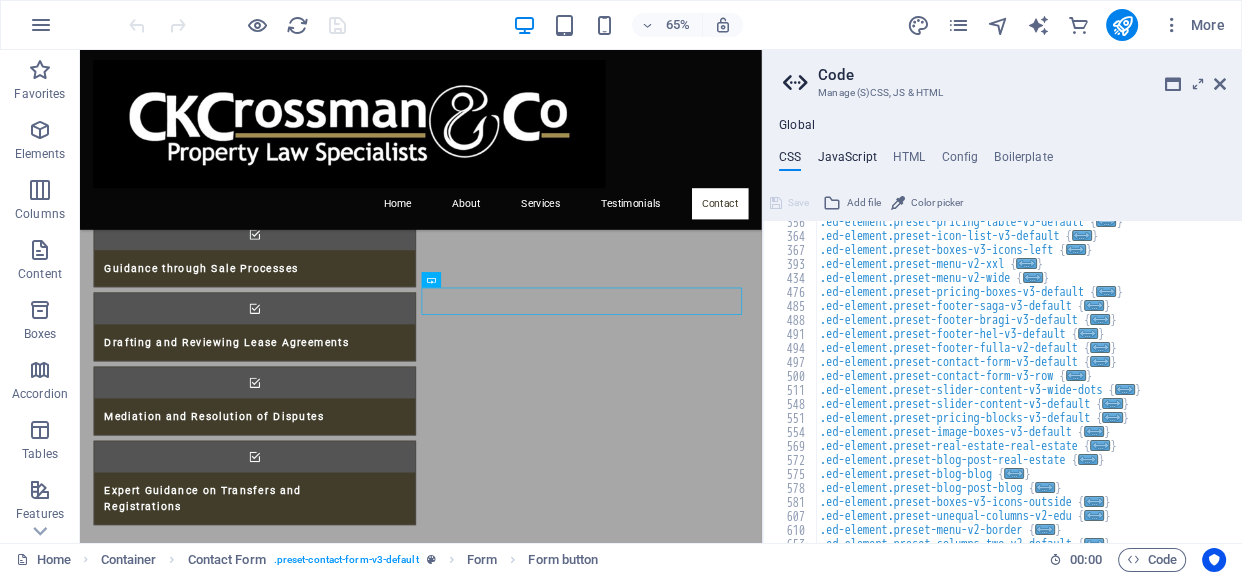 click on "JavaScript" at bounding box center [846, 161] 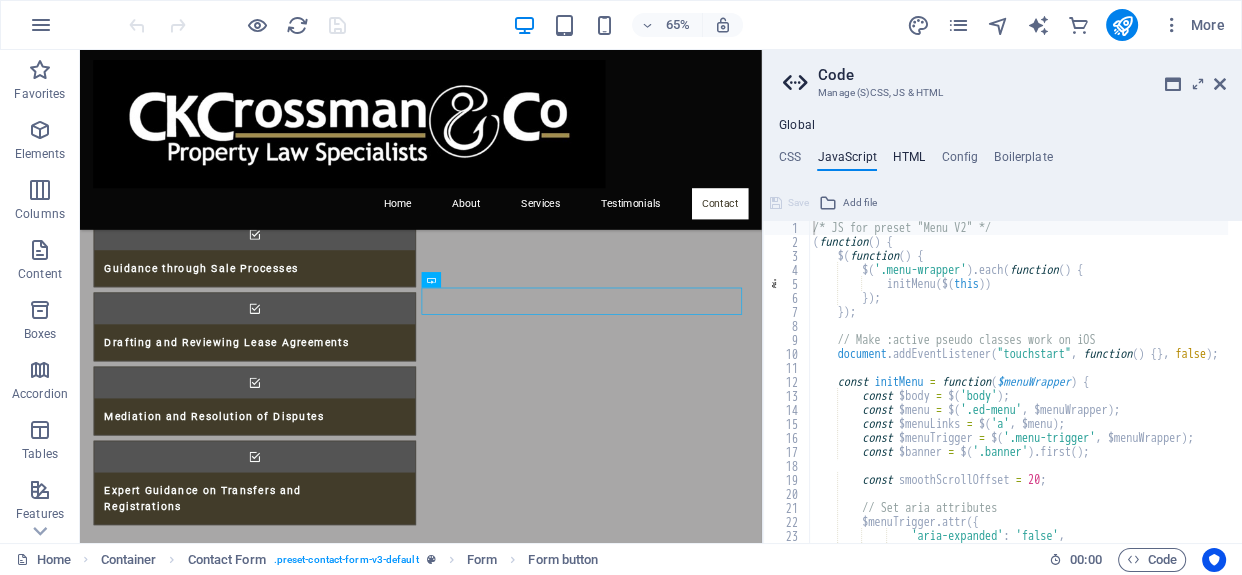 click on "HTML" at bounding box center [909, 161] 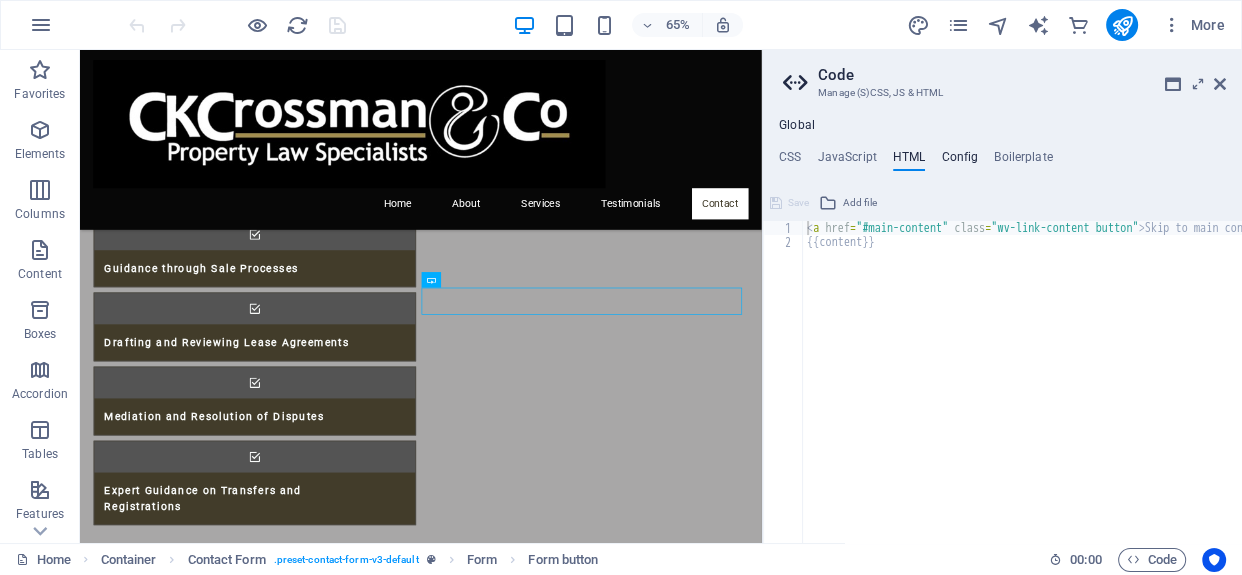 click on "Config" at bounding box center (959, 161) 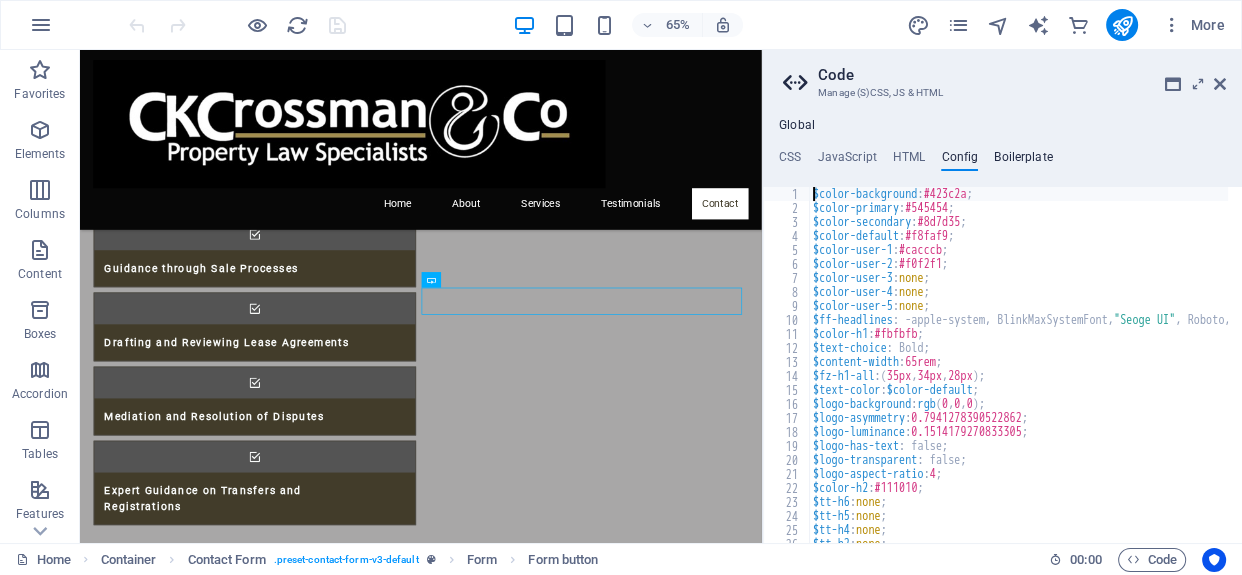 click on "Boilerplate" at bounding box center [1023, 161] 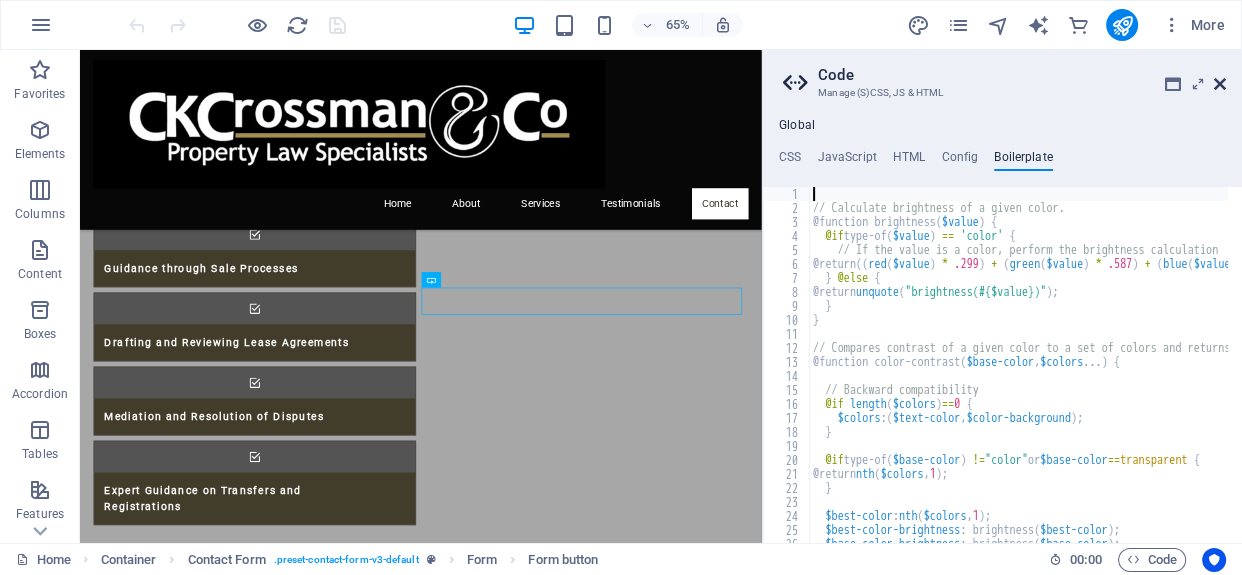 click at bounding box center (1220, 84) 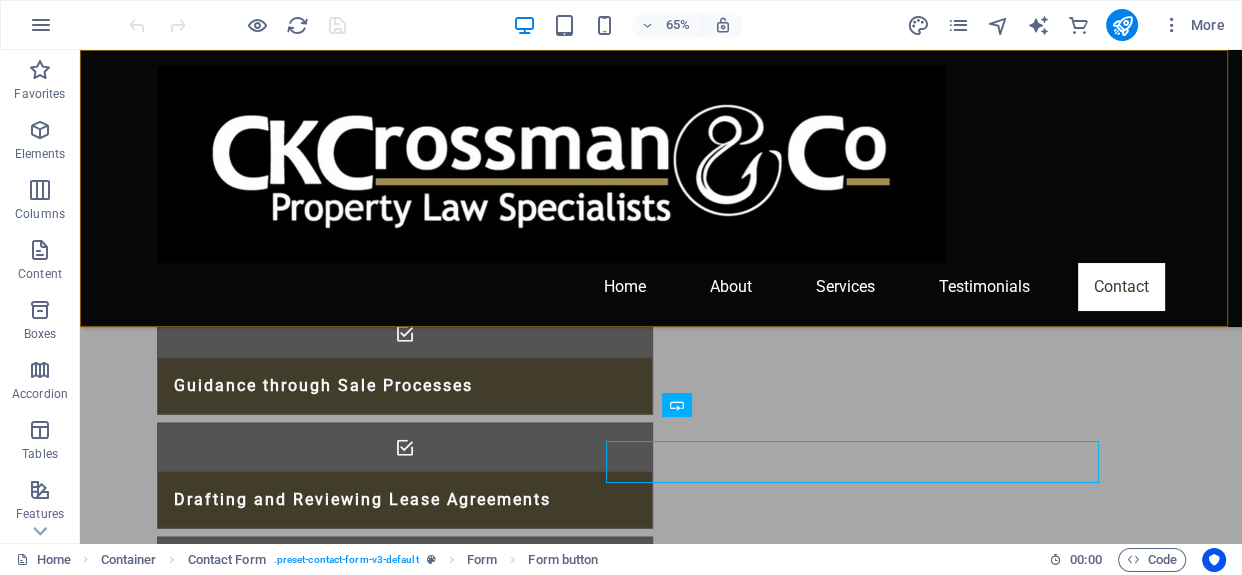 scroll, scrollTop: 4522, scrollLeft: 0, axis: vertical 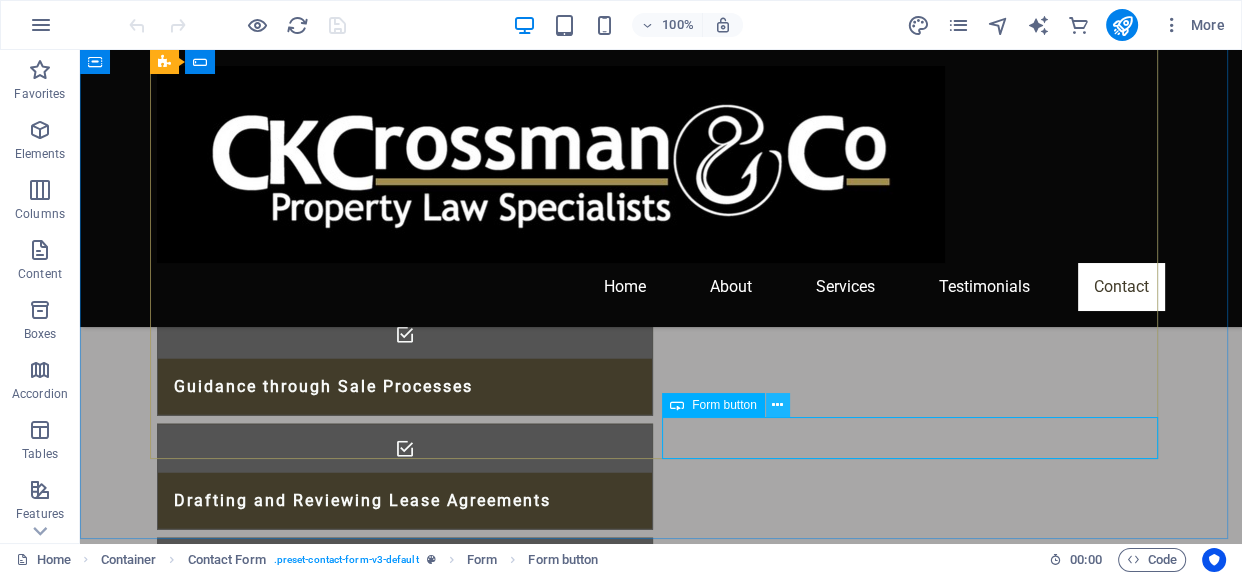 click at bounding box center [778, 405] 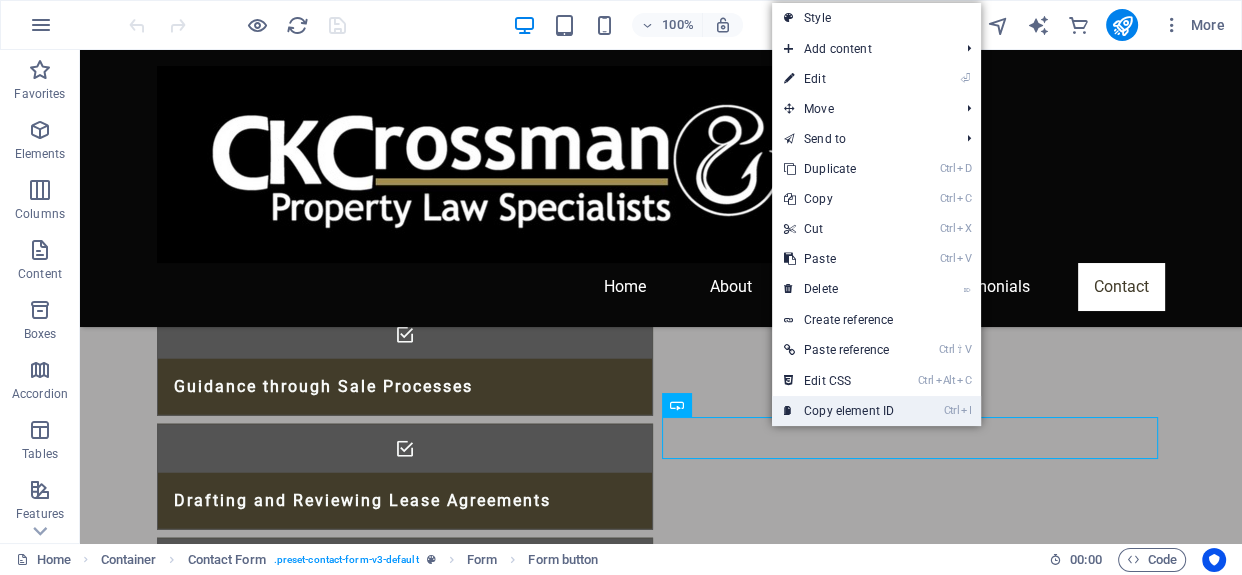click on "Ctrl I  Copy element ID" at bounding box center (839, 411) 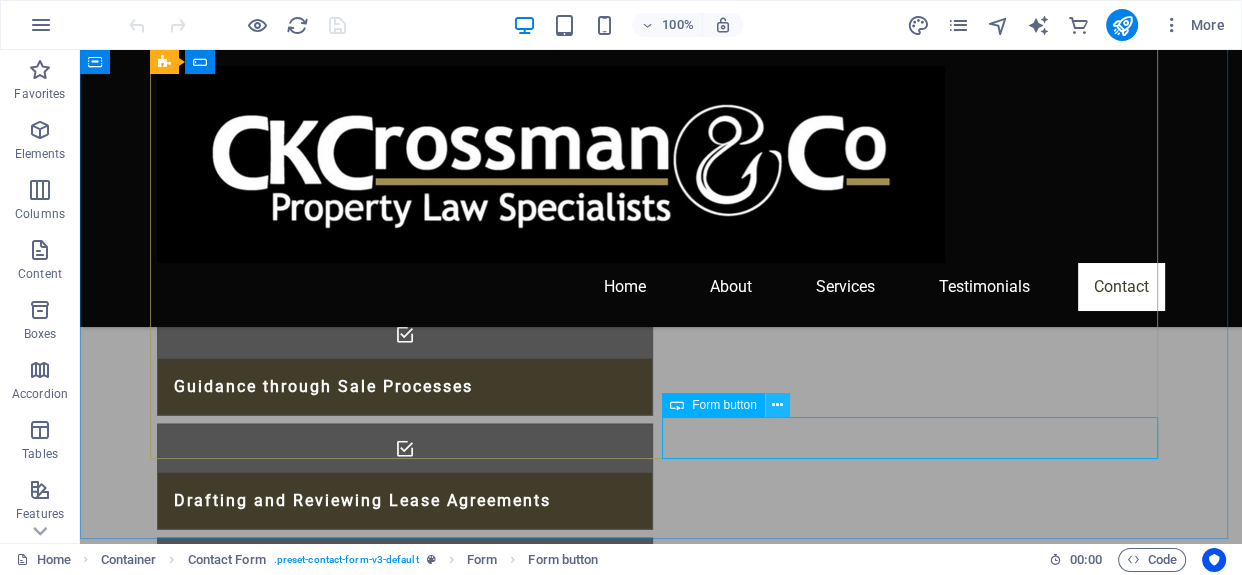 click at bounding box center [777, 405] 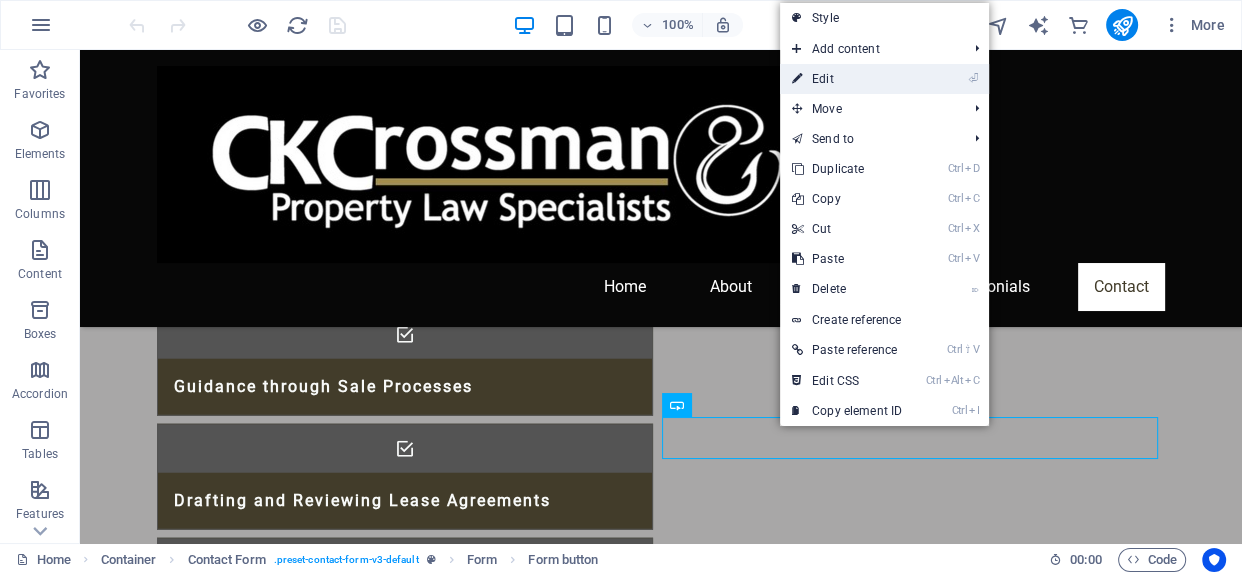 click on "⏎  Edit" at bounding box center (847, 79) 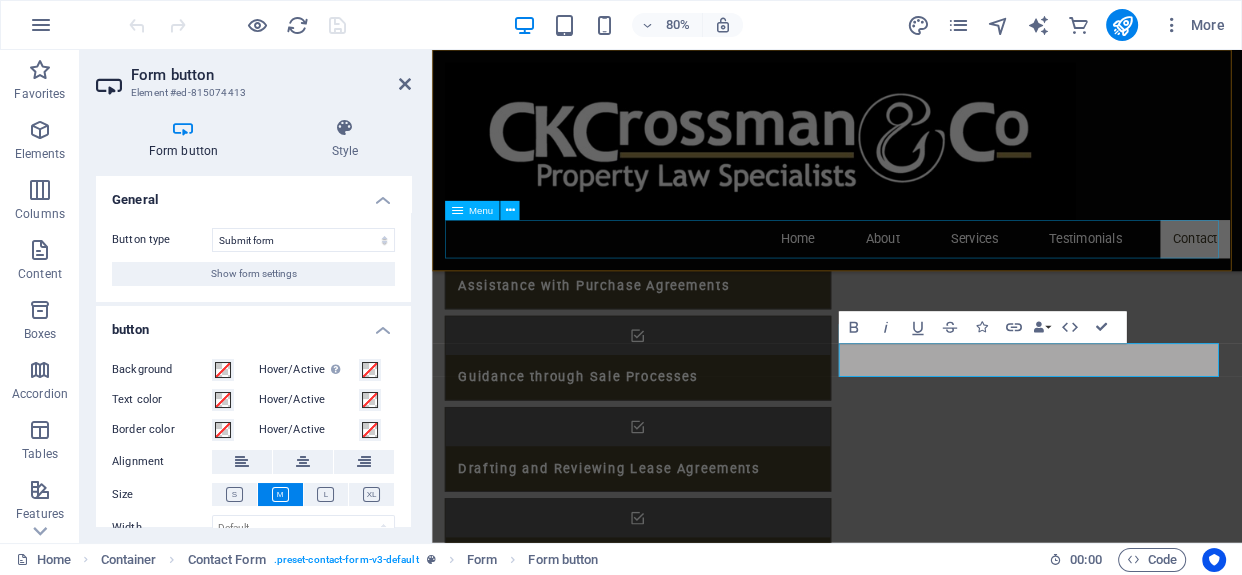 scroll, scrollTop: 4594, scrollLeft: 0, axis: vertical 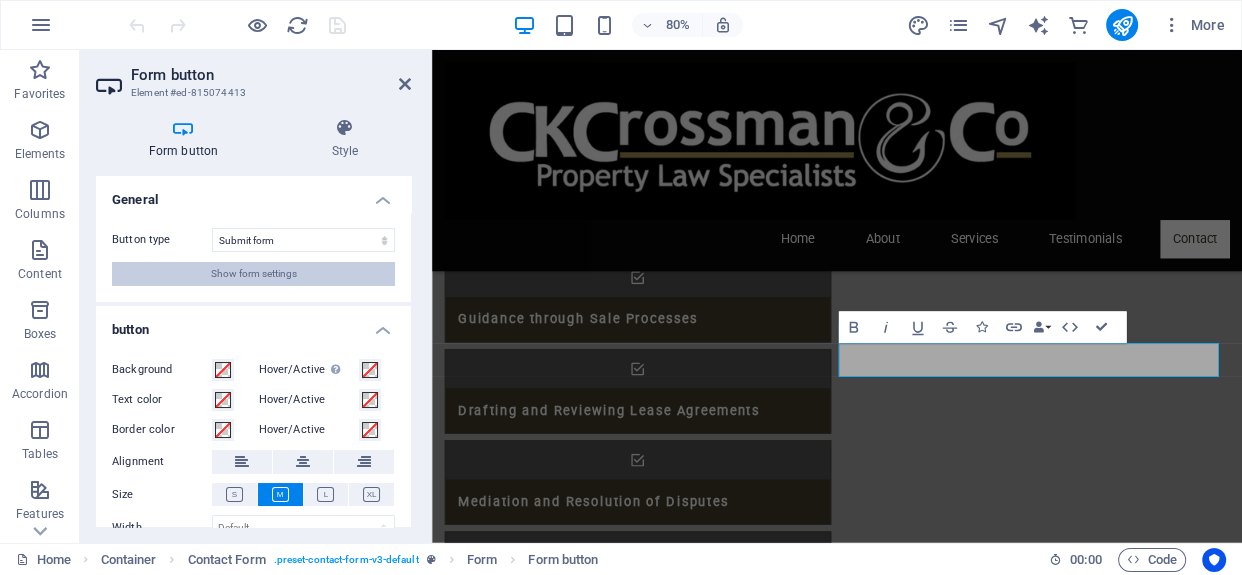 click on "Show form settings" at bounding box center [254, 274] 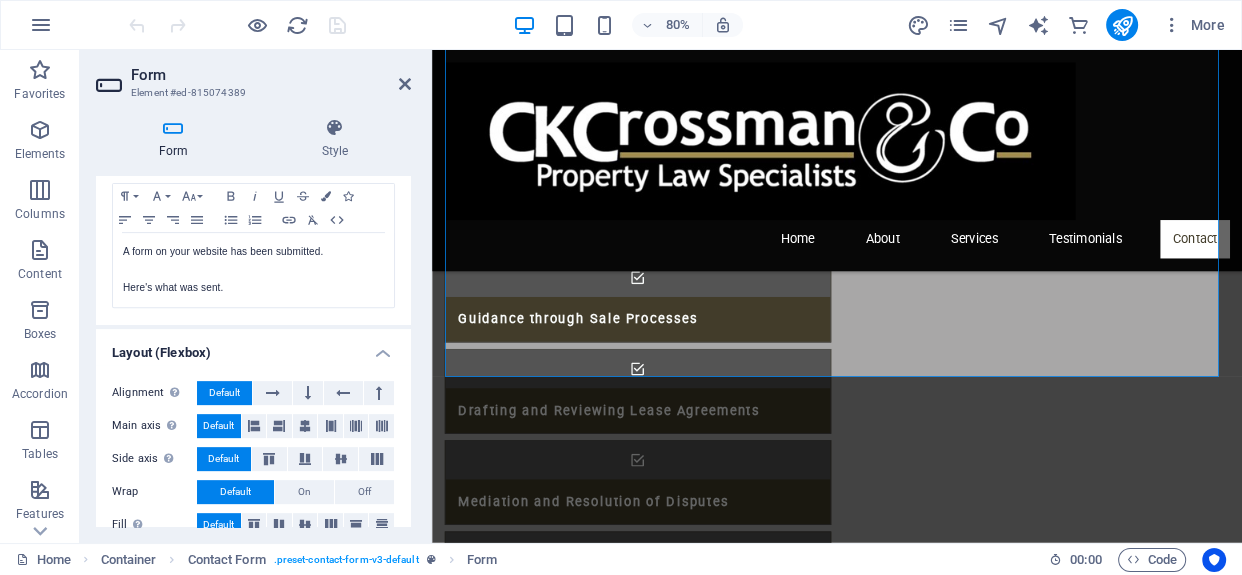 scroll, scrollTop: 766, scrollLeft: 0, axis: vertical 